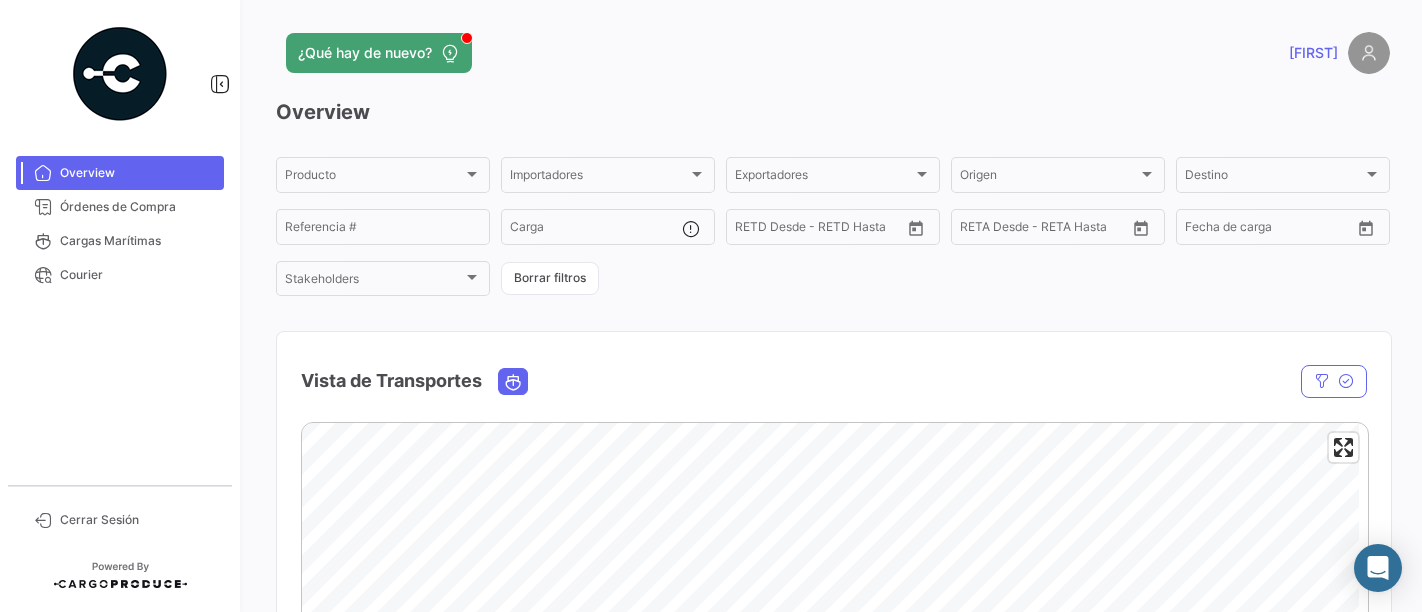 scroll, scrollTop: 0, scrollLeft: 0, axis: both 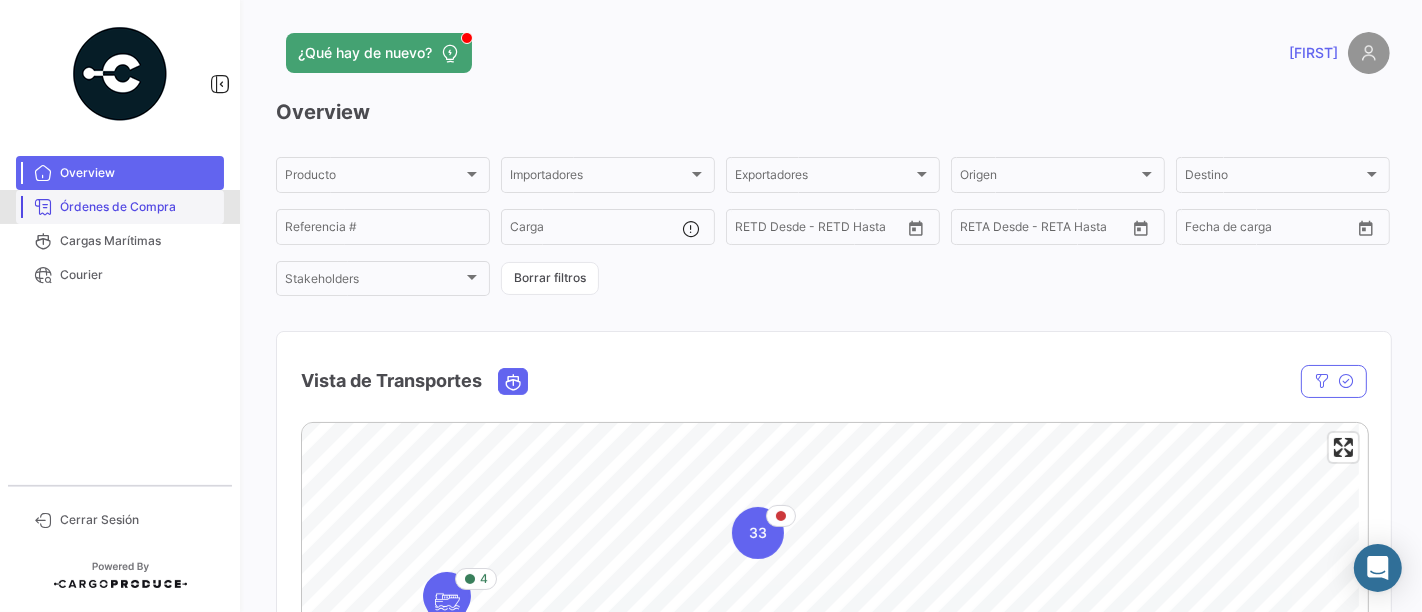 click on "Órdenes de Compra" at bounding box center [120, 207] 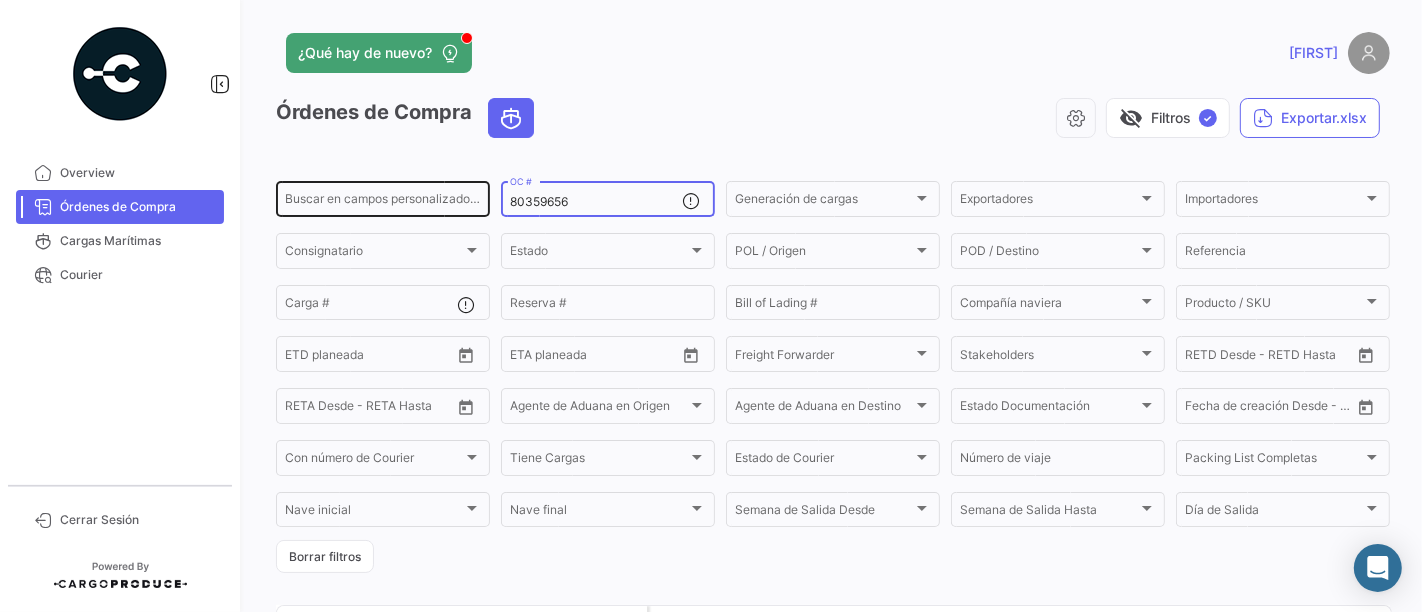 drag, startPoint x: 591, startPoint y: 201, endPoint x: 461, endPoint y: 198, distance: 130.0346 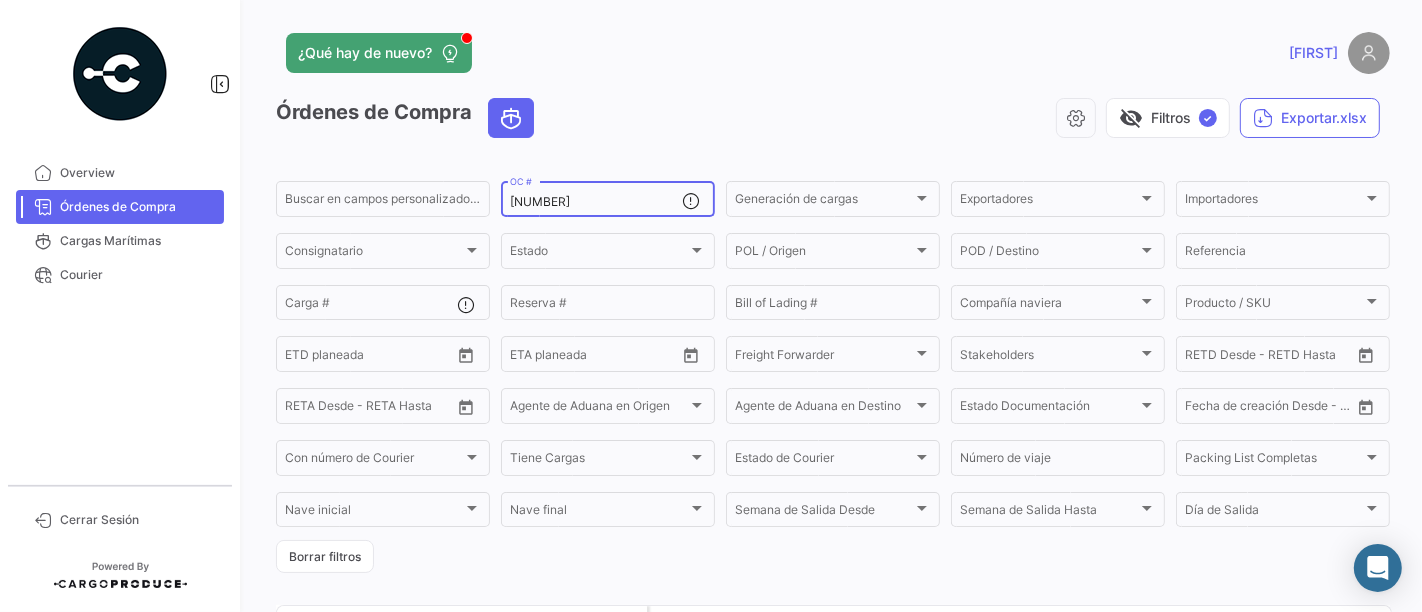 type on "[NUMBER]" 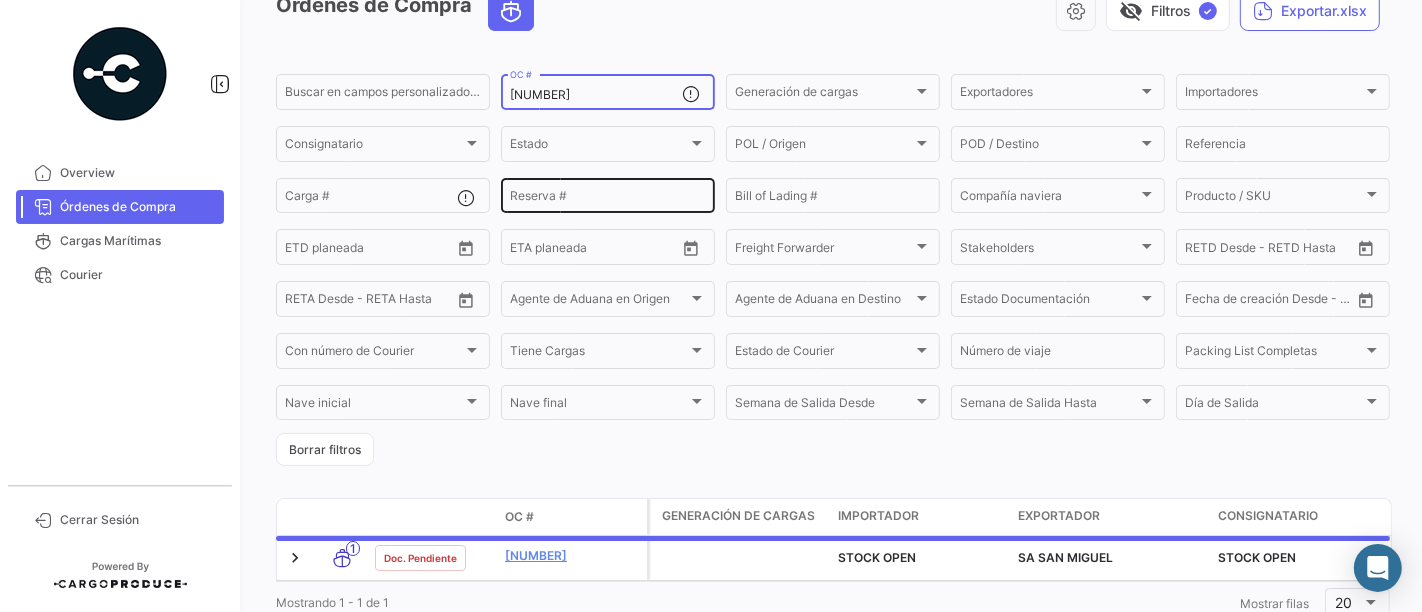 scroll, scrollTop: 183, scrollLeft: 0, axis: vertical 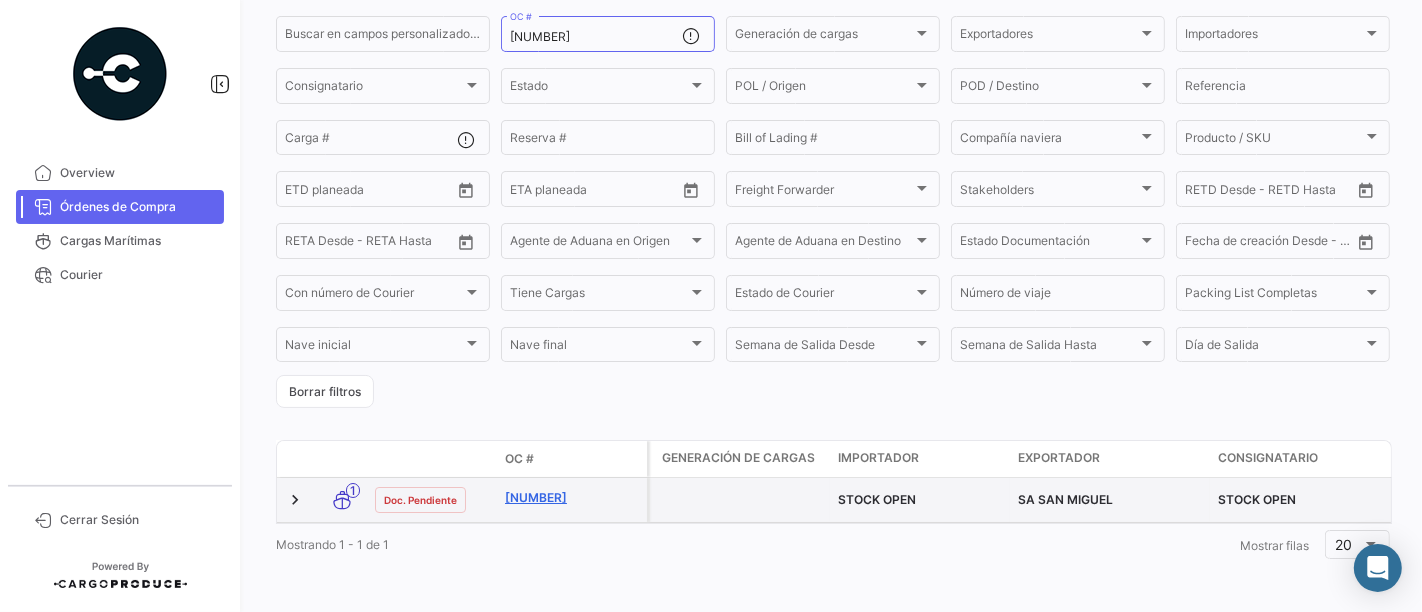 click on "[NUMBER]" 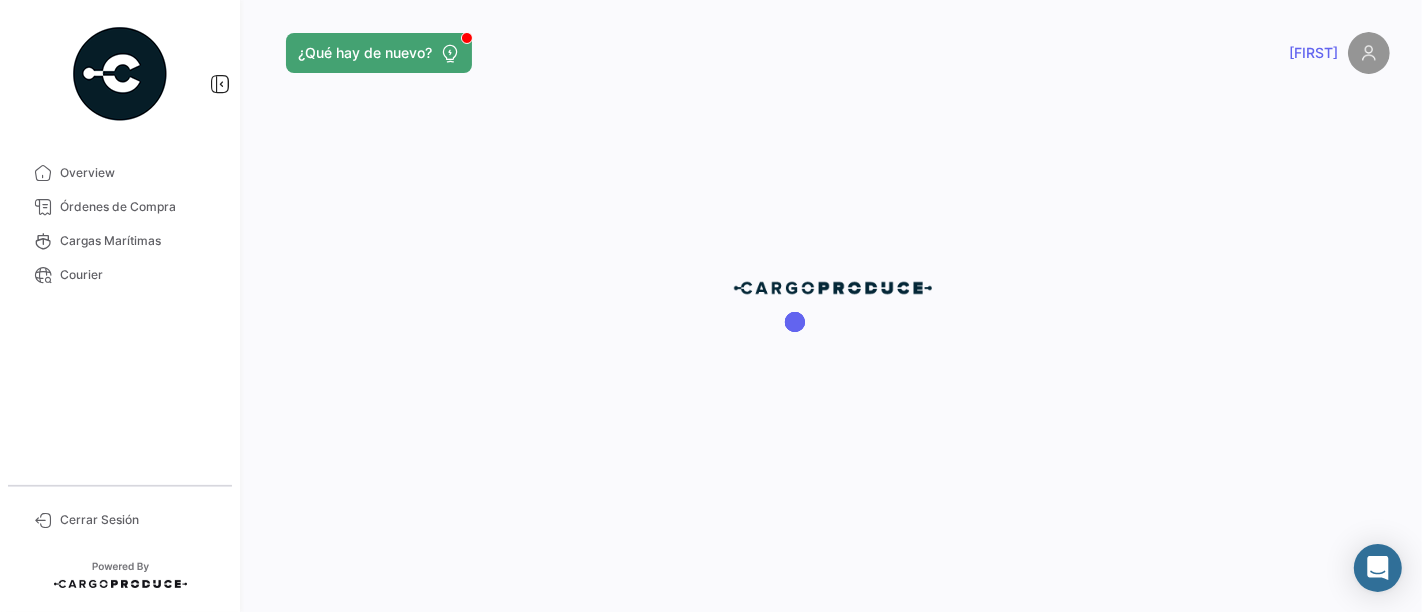scroll, scrollTop: 0, scrollLeft: 0, axis: both 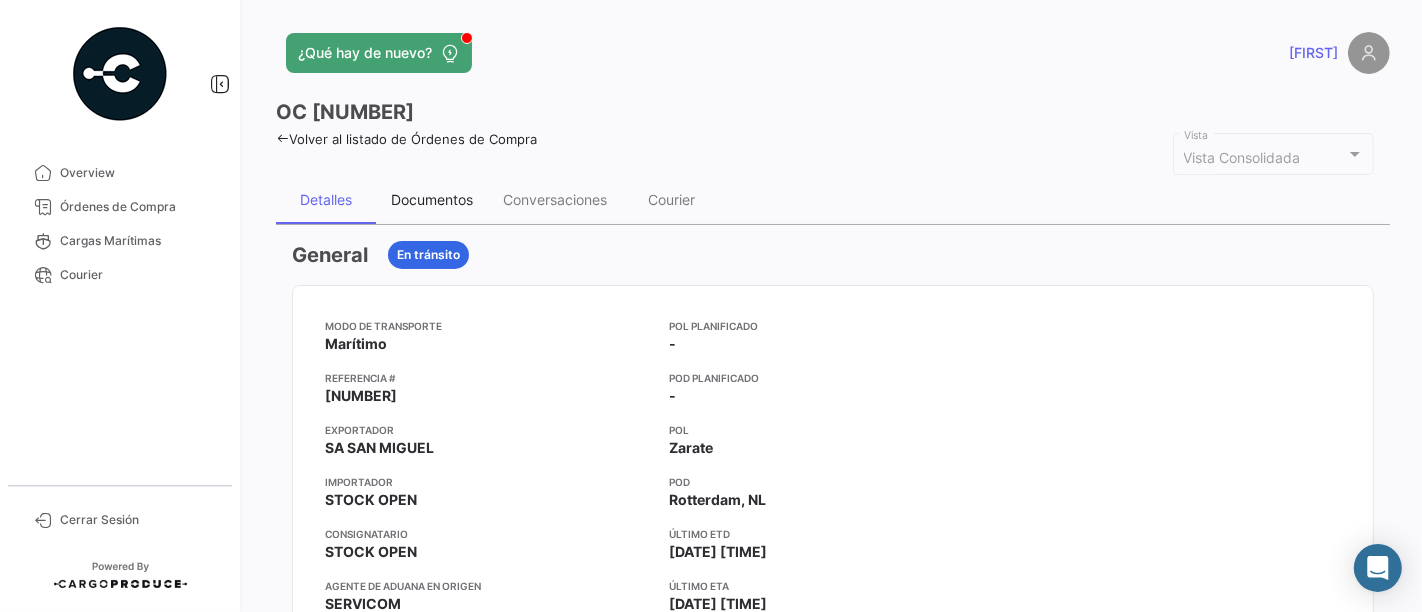 click on "Documentos" at bounding box center (432, 199) 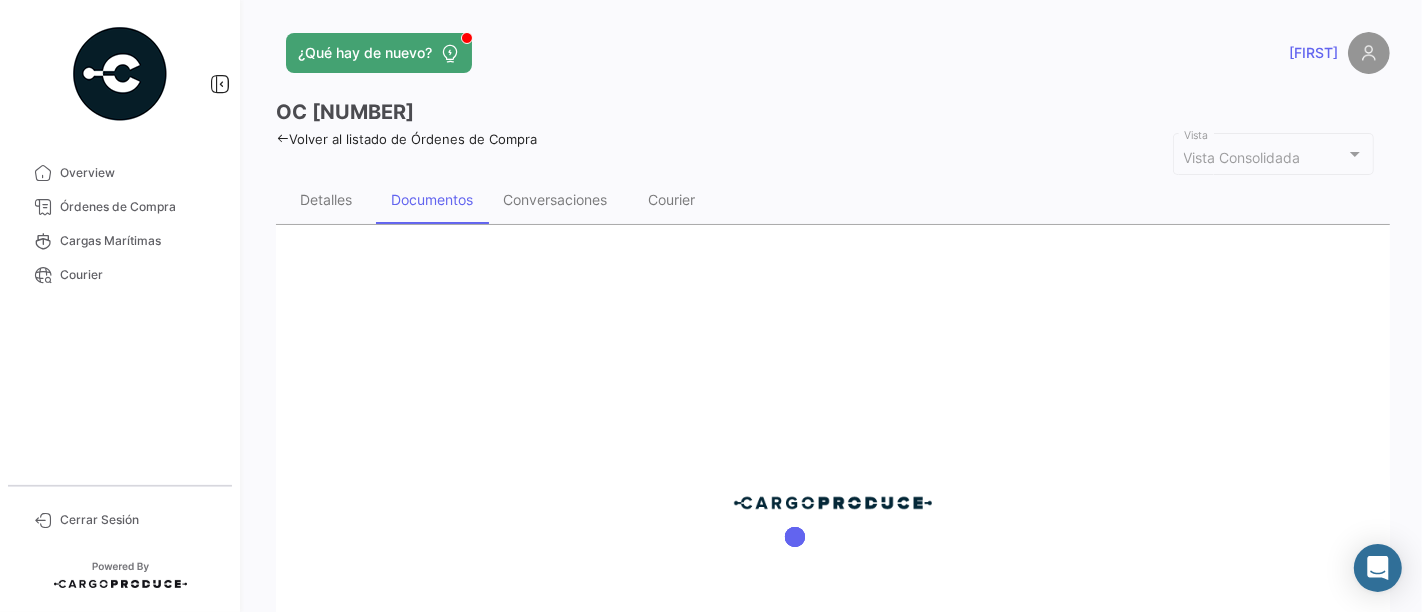 scroll, scrollTop: 111, scrollLeft: 0, axis: vertical 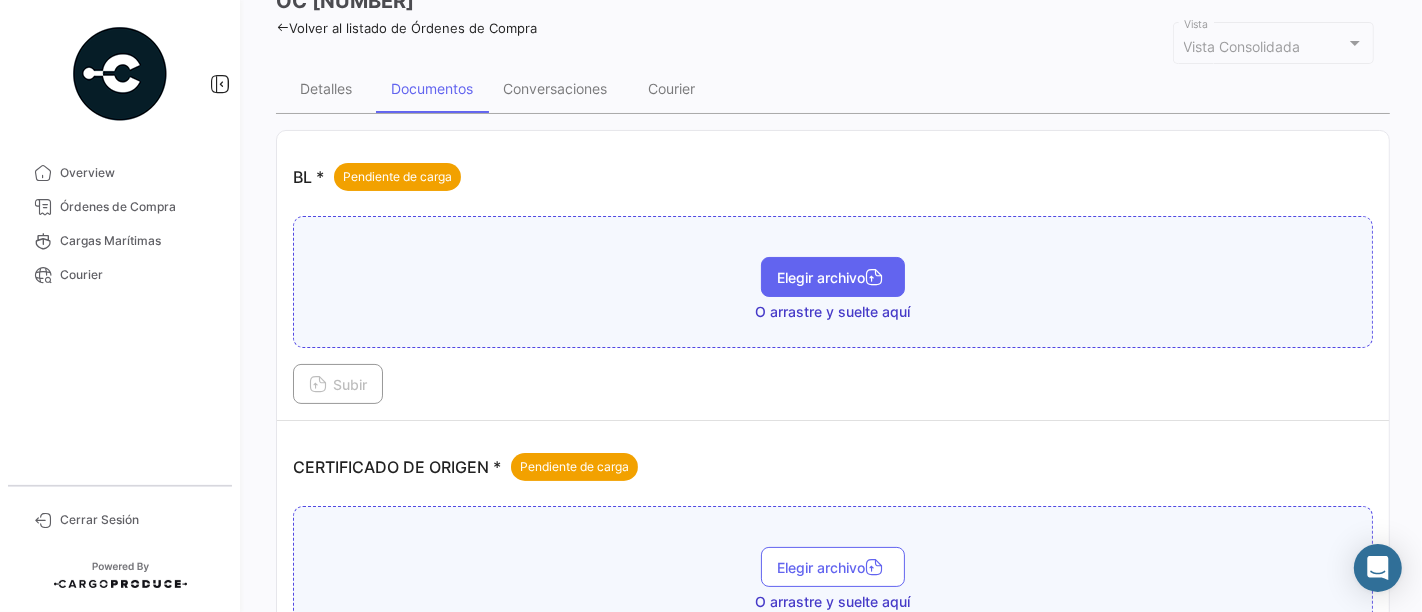 click on "Elegir archivo" at bounding box center (833, 277) 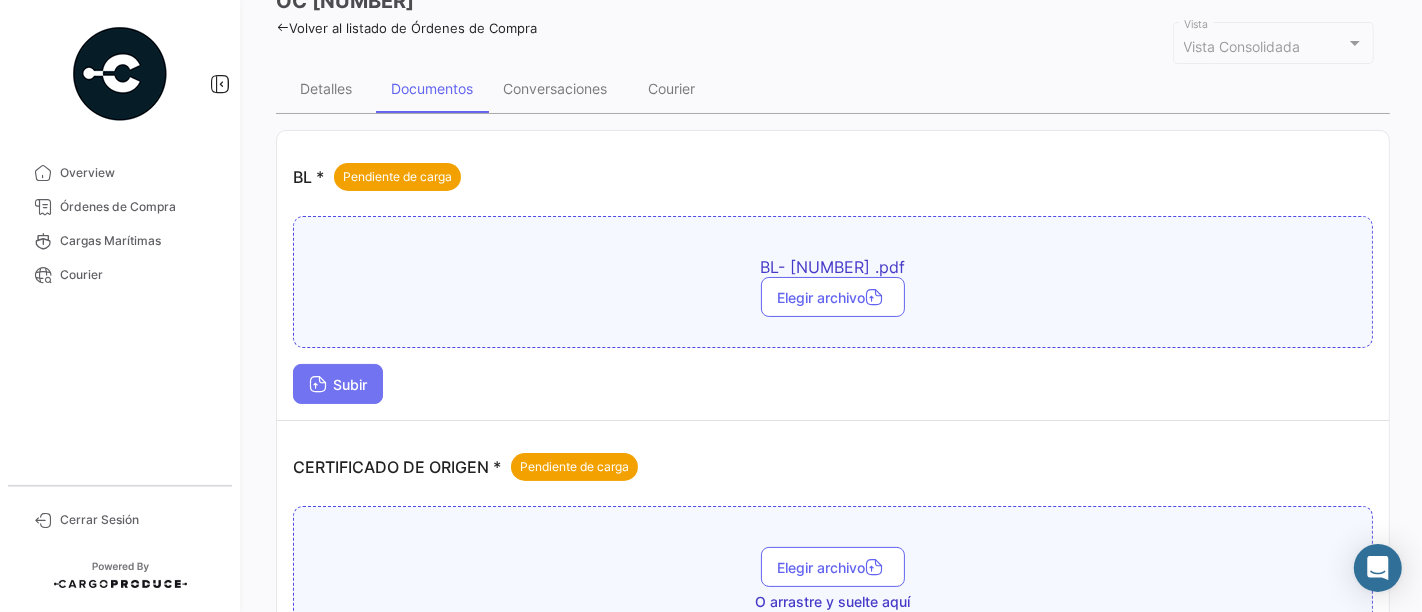 click on "Subir" at bounding box center [338, 384] 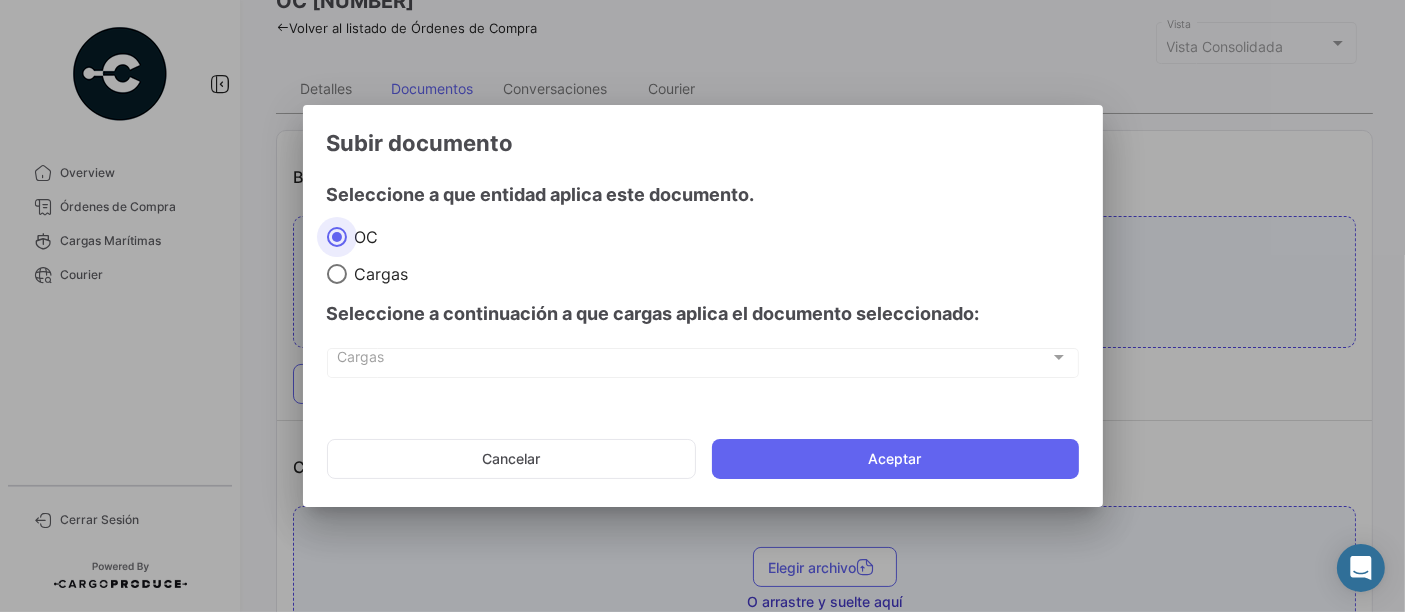 click on "Cancelar   Aceptar" 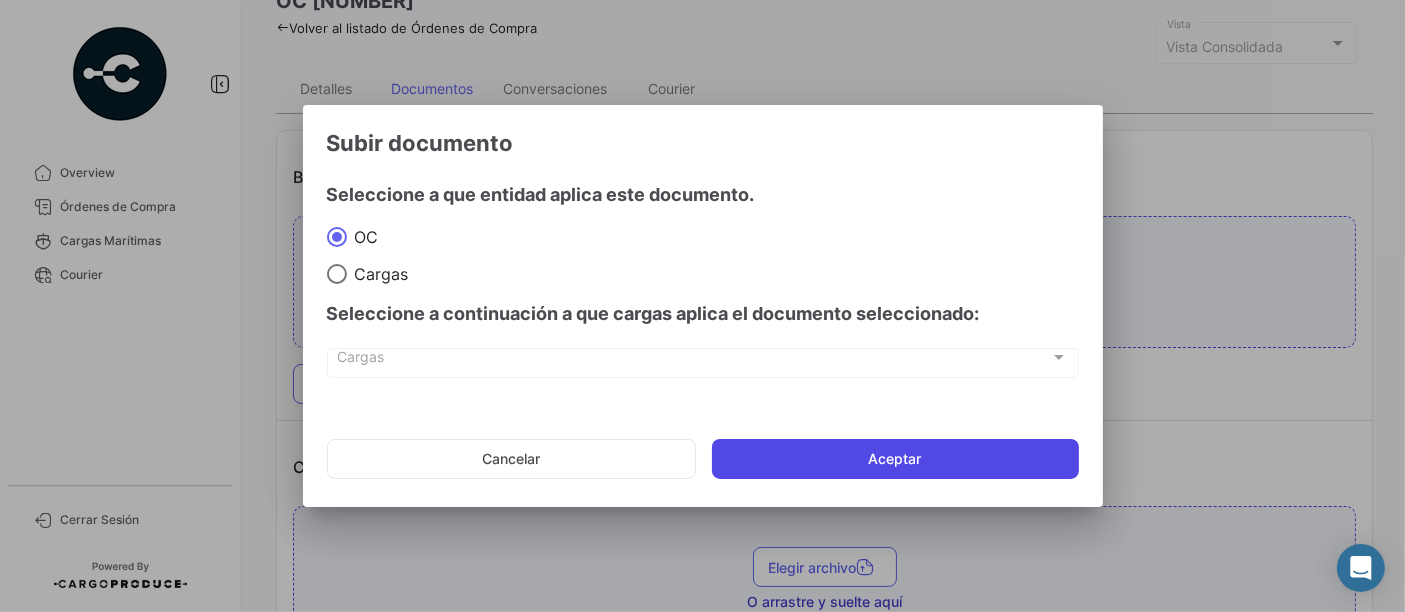 click on "Aceptar" 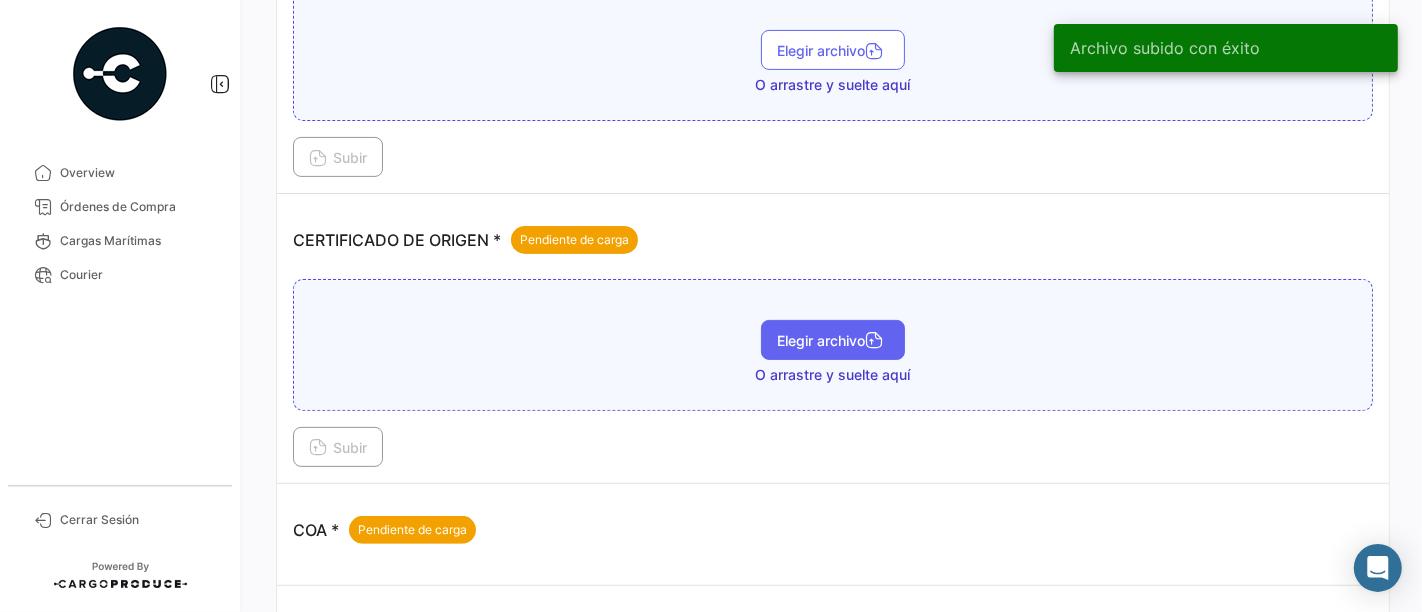 scroll, scrollTop: 444, scrollLeft: 0, axis: vertical 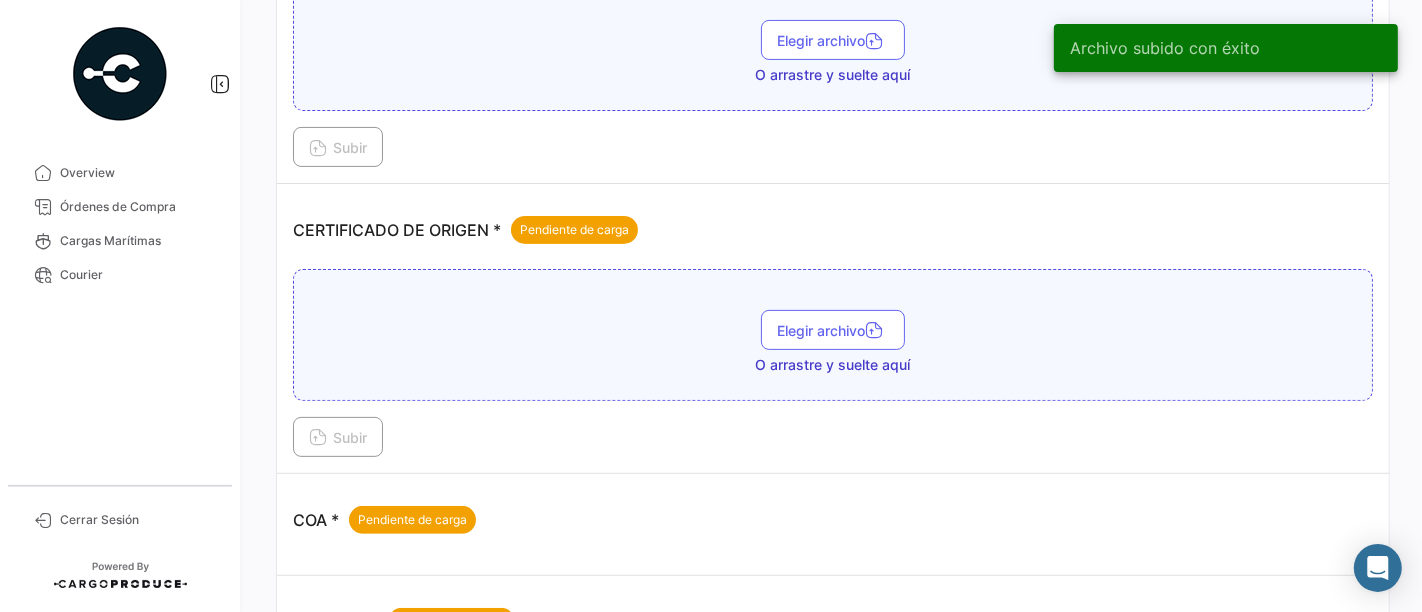 click on "Elegir archivo  O arrastre y suelte aquí" at bounding box center [833, 335] 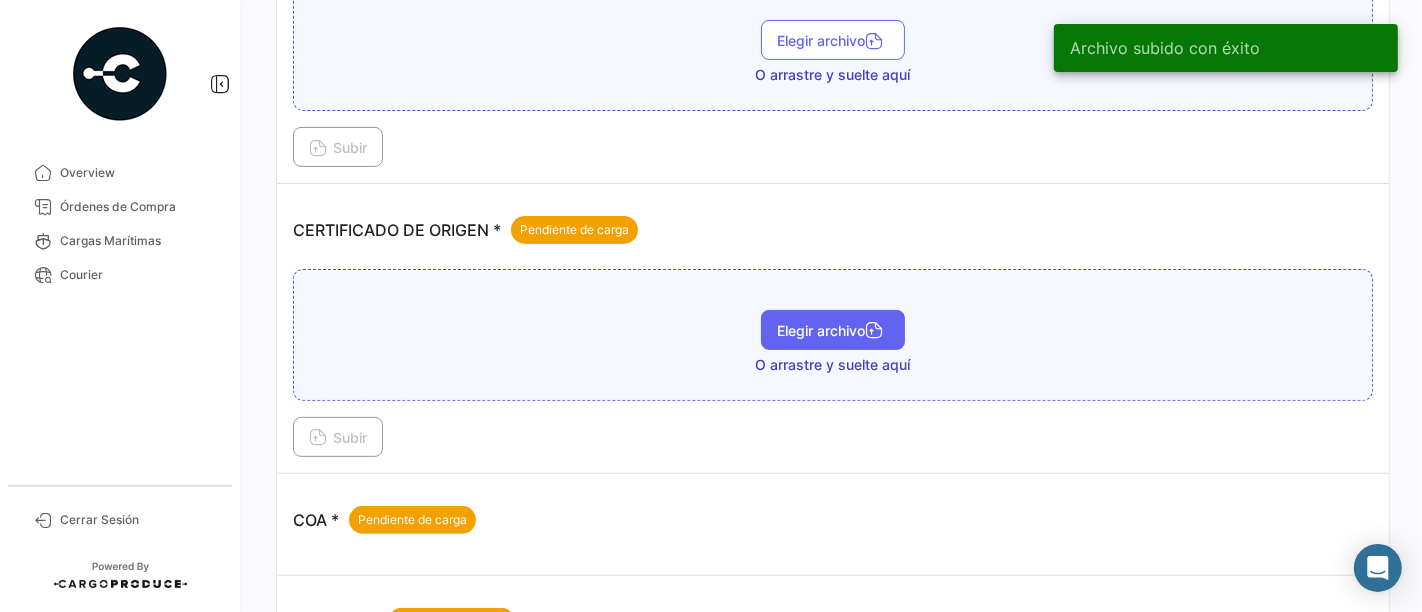 click on "Elegir archivo" at bounding box center [833, 330] 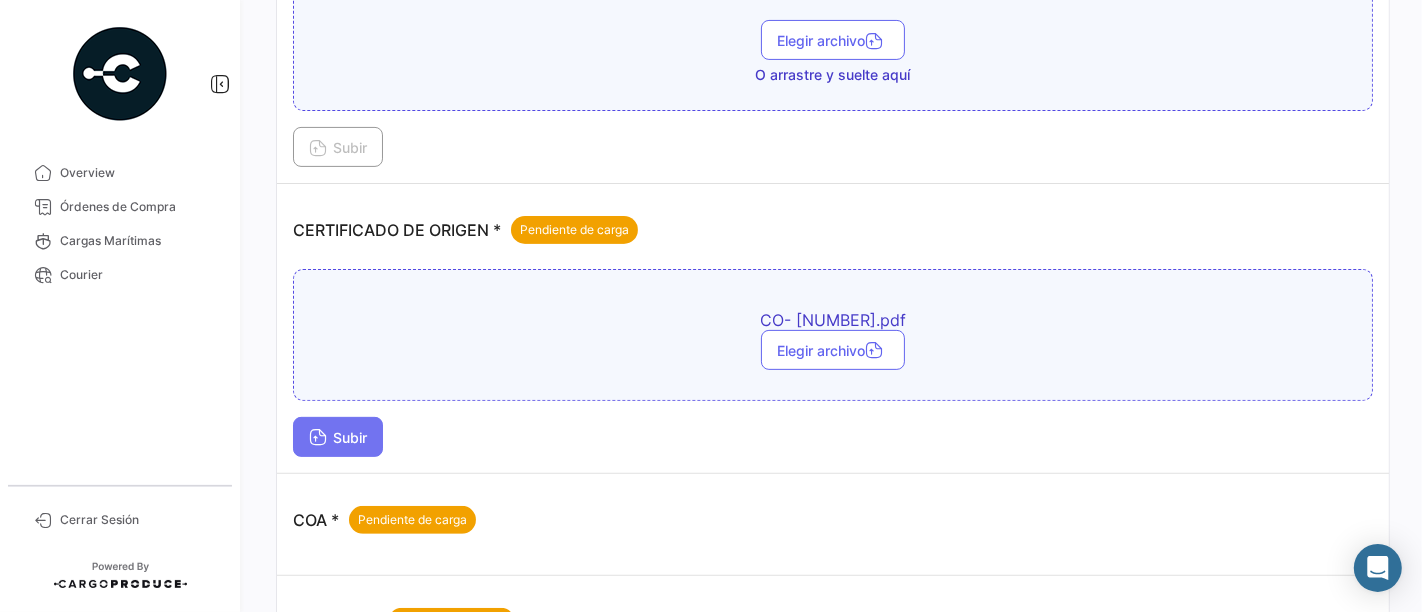 click on "Subir" at bounding box center (338, 437) 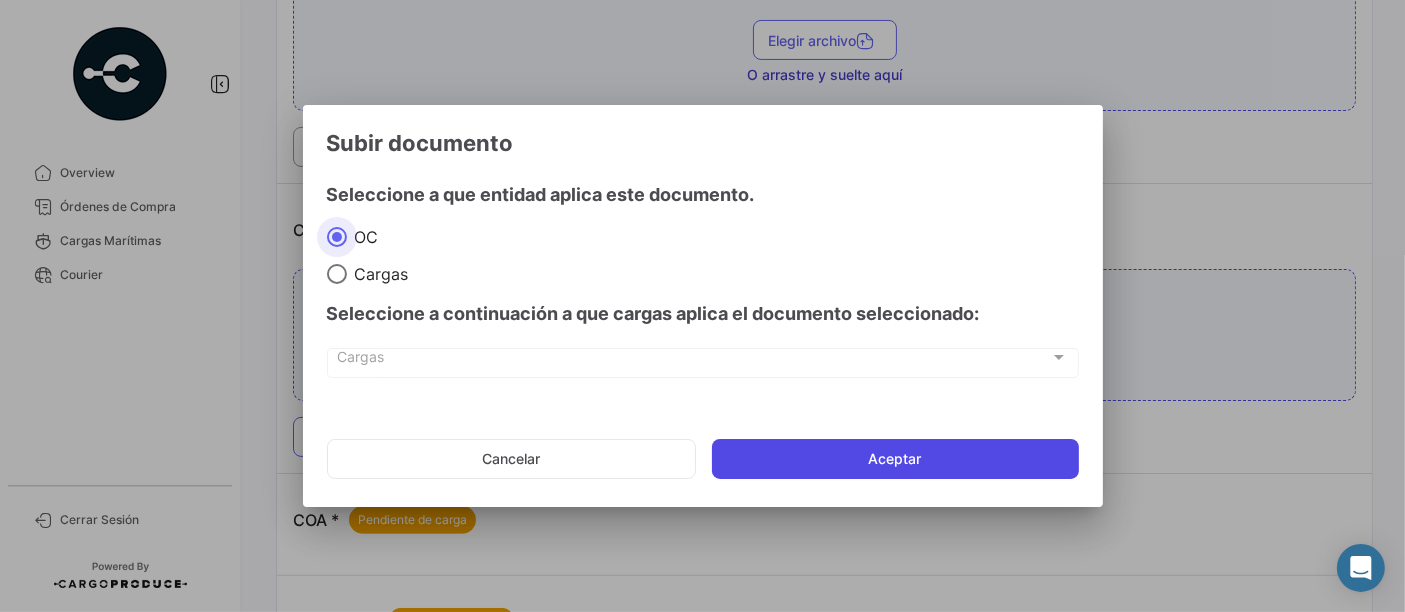 click on "Aceptar" 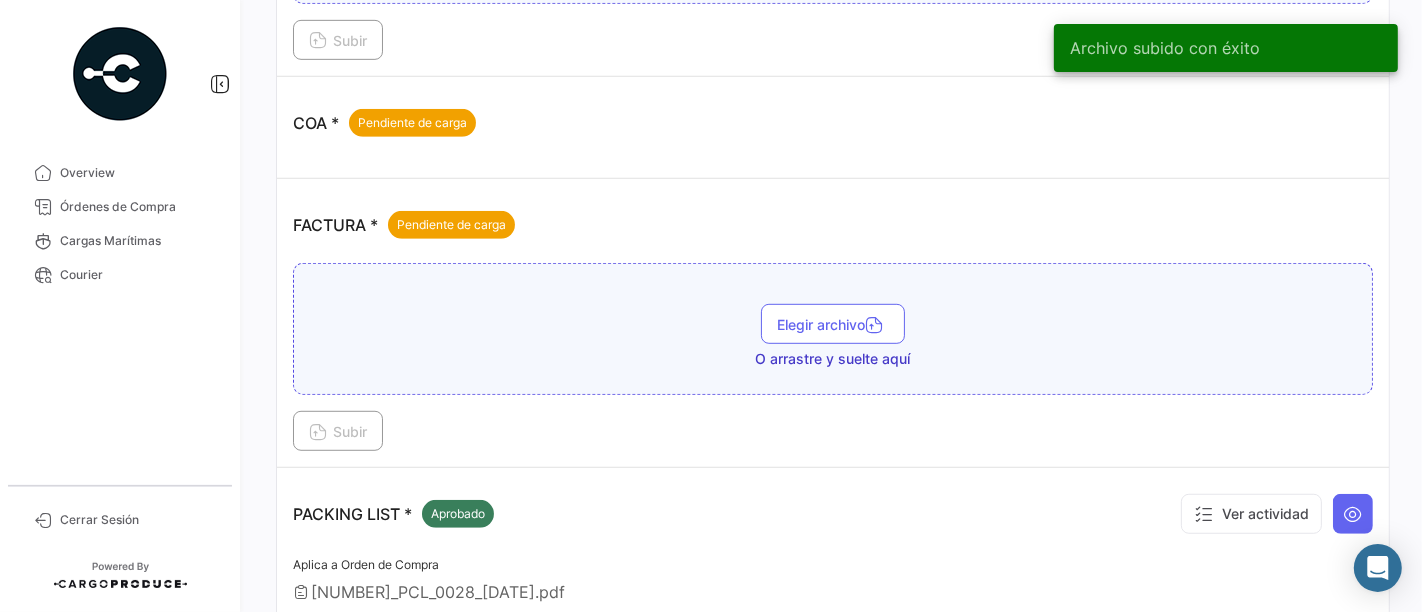 scroll, scrollTop: 1000, scrollLeft: 0, axis: vertical 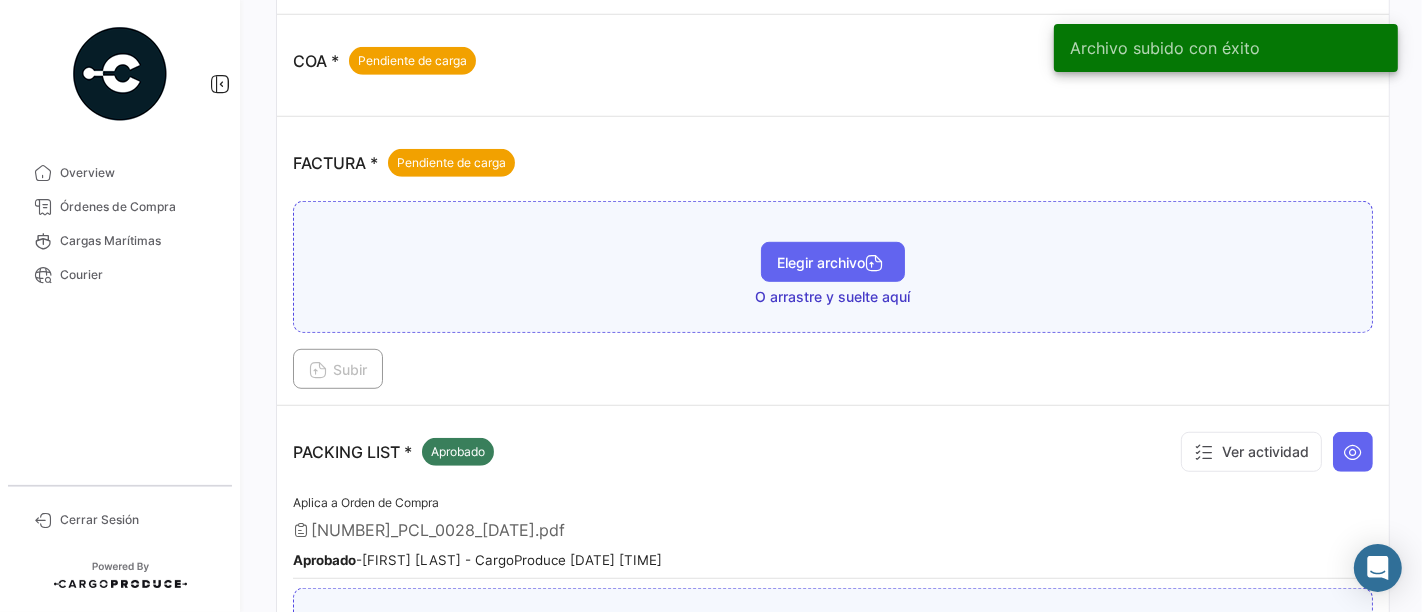 click on "Elegir archivo" at bounding box center (833, 262) 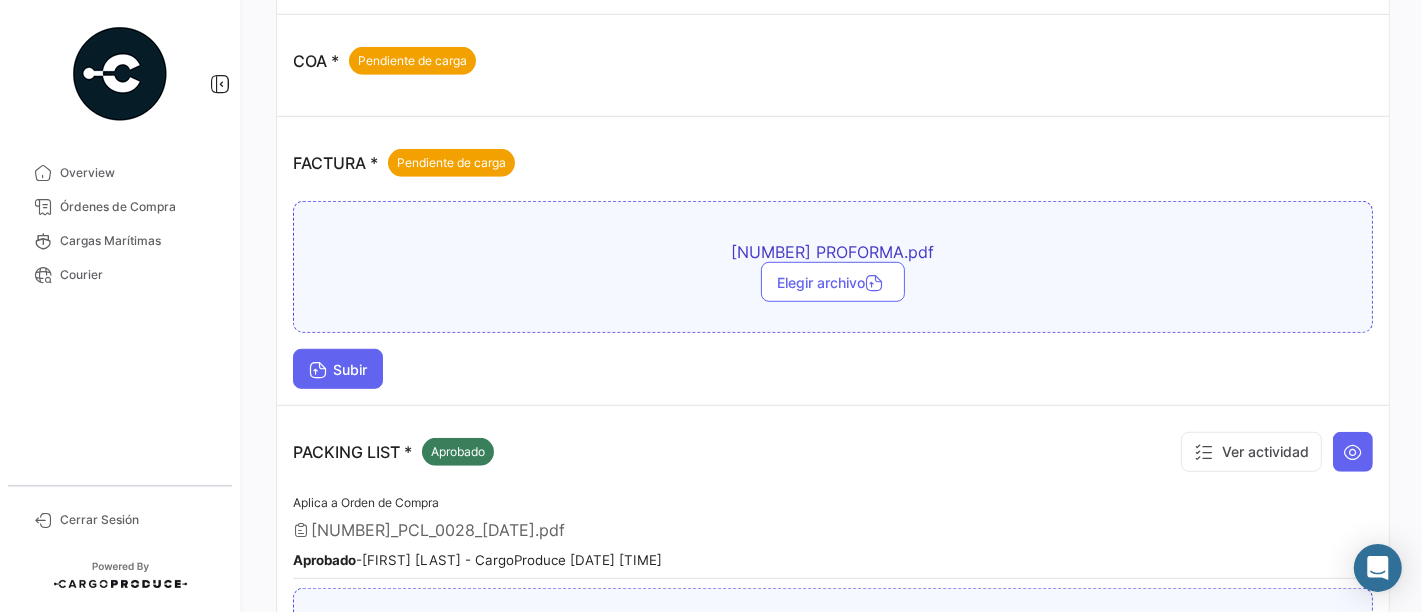 click on "Subir" at bounding box center (338, 369) 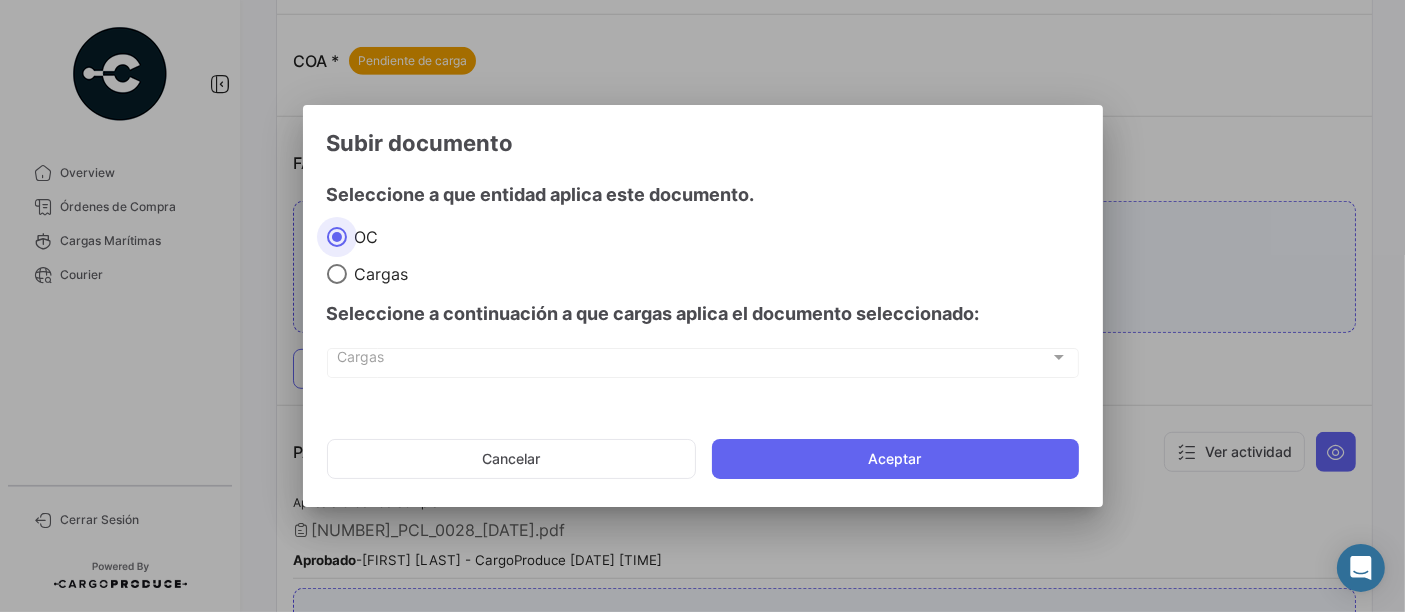 click on "Cancelar   Aceptar" 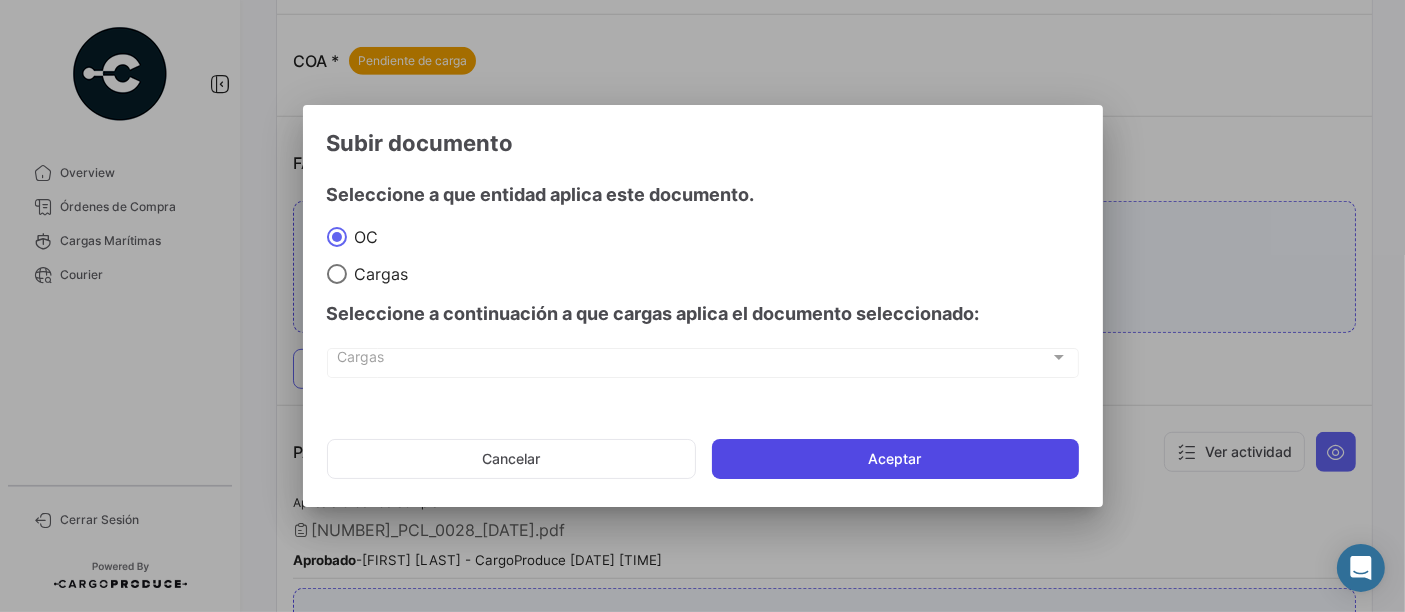 click on "Aceptar" 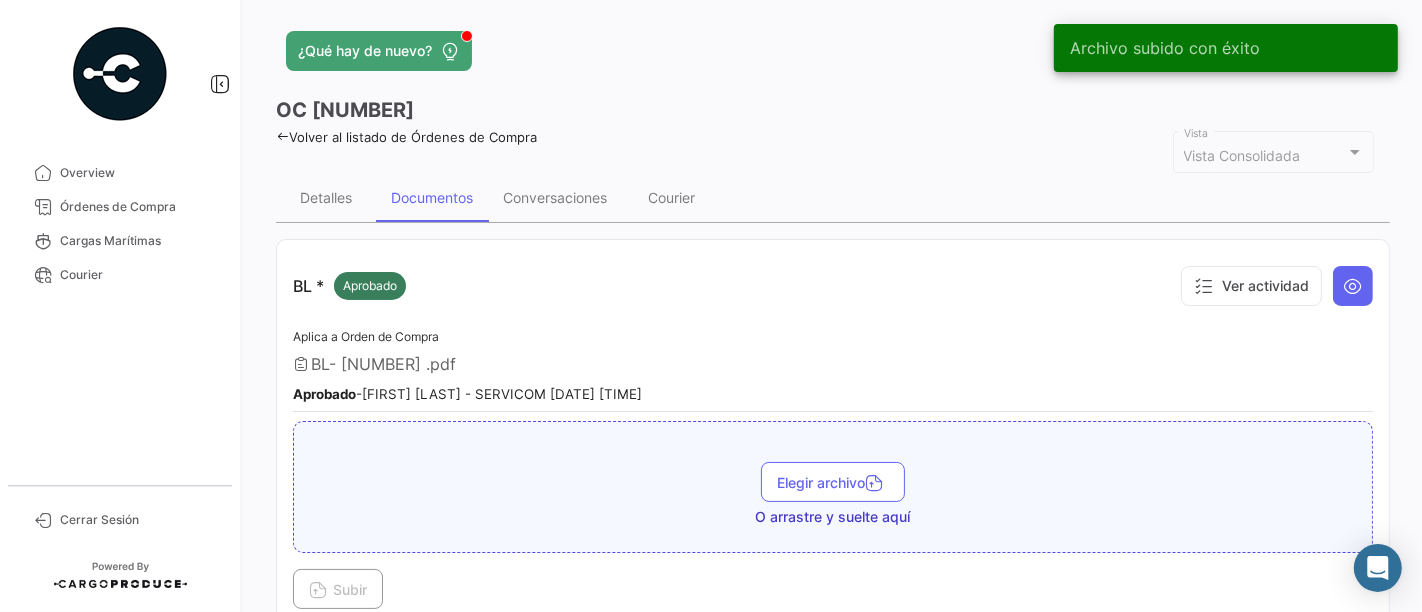 scroll, scrollTop: 0, scrollLeft: 0, axis: both 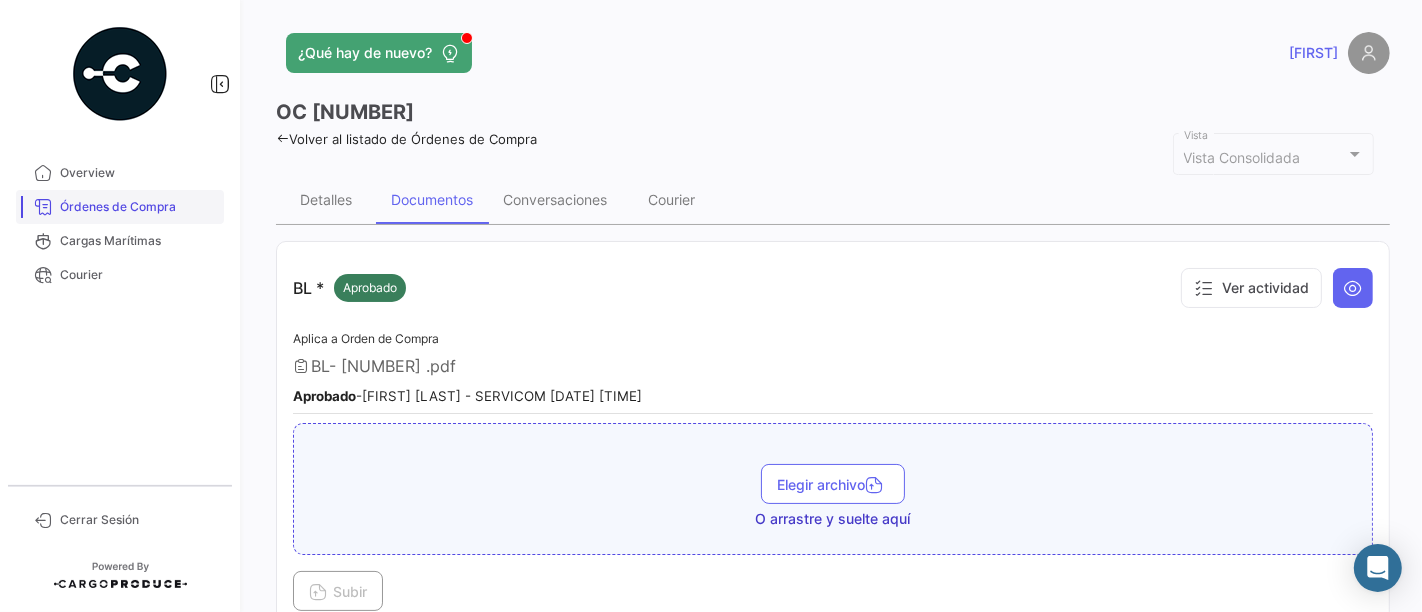 click on "Órdenes de Compra" at bounding box center [138, 207] 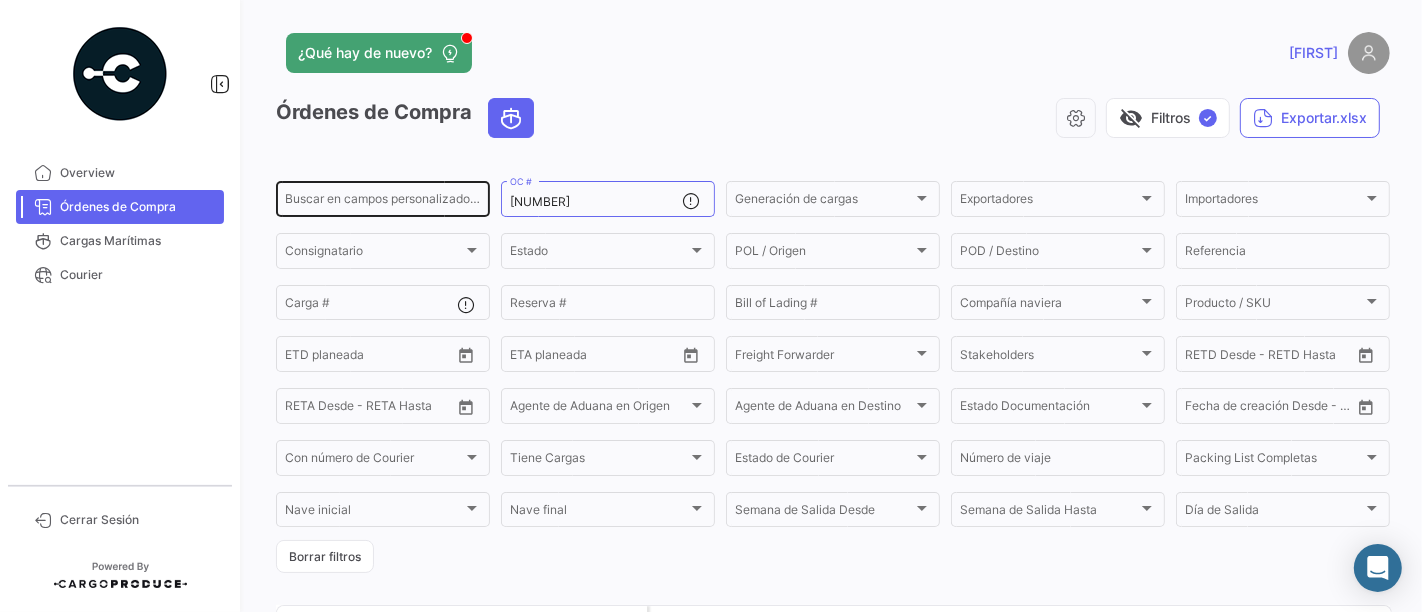 drag, startPoint x: 586, startPoint y: 209, endPoint x: 458, endPoint y: 196, distance: 128.65846 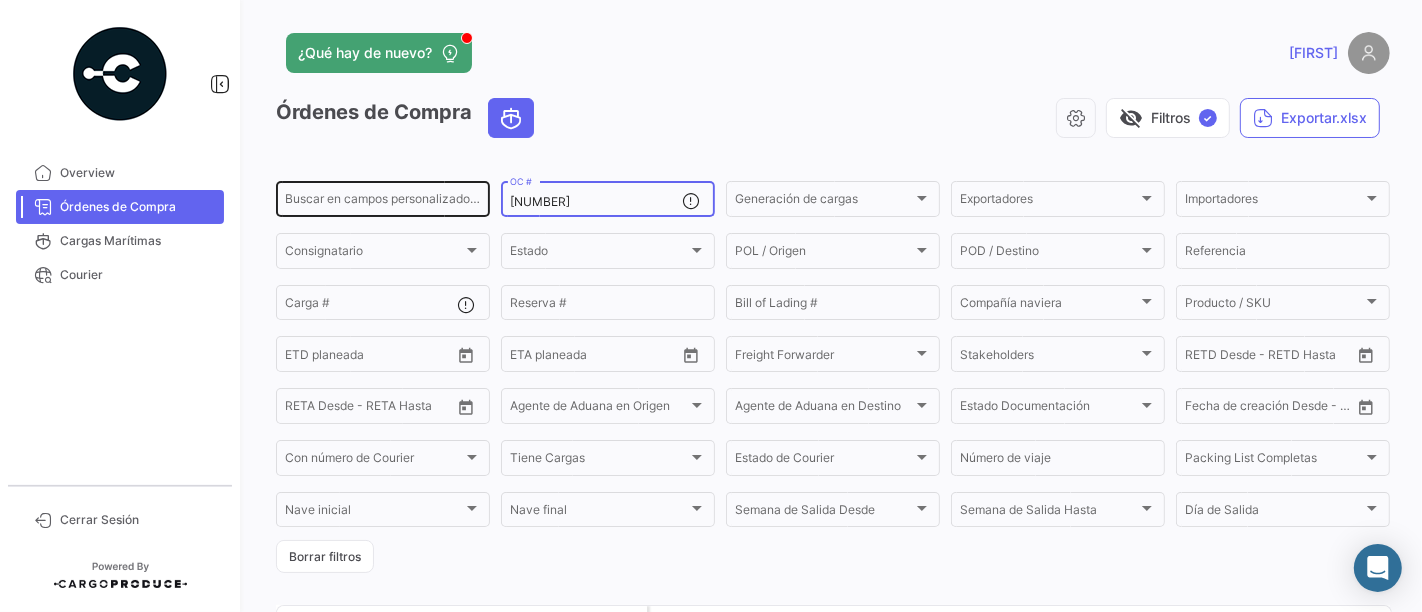 paste on "[NUMBER]" 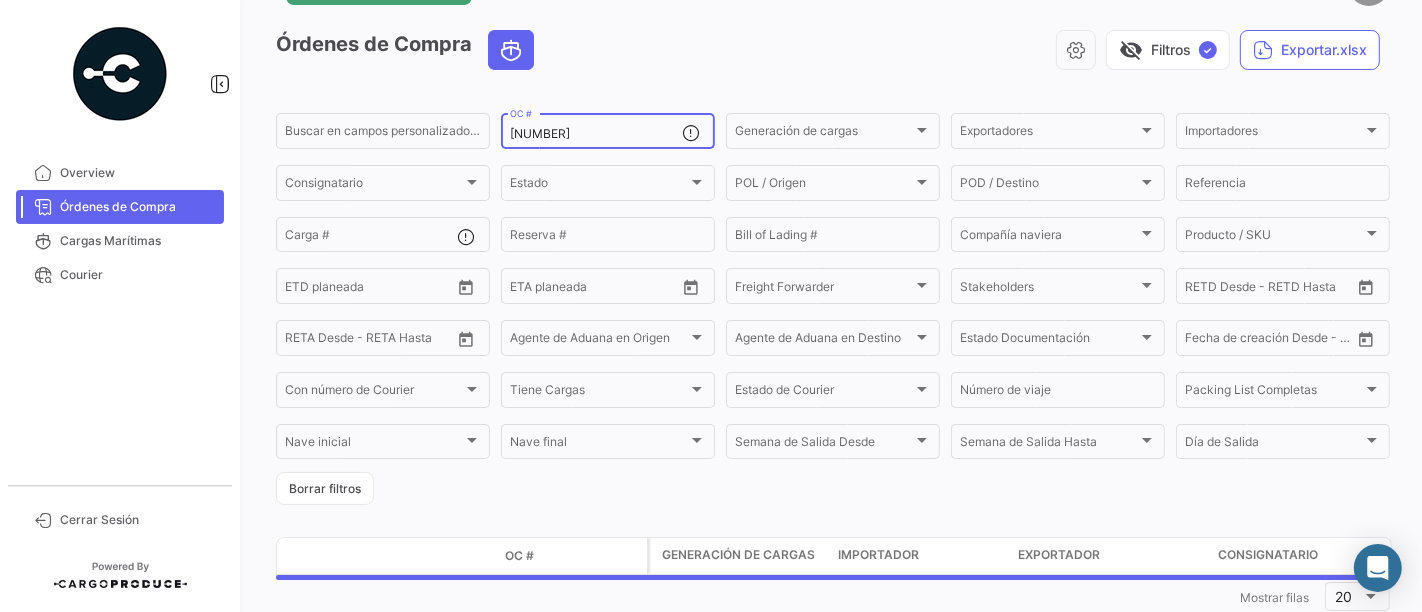 scroll, scrollTop: 121, scrollLeft: 0, axis: vertical 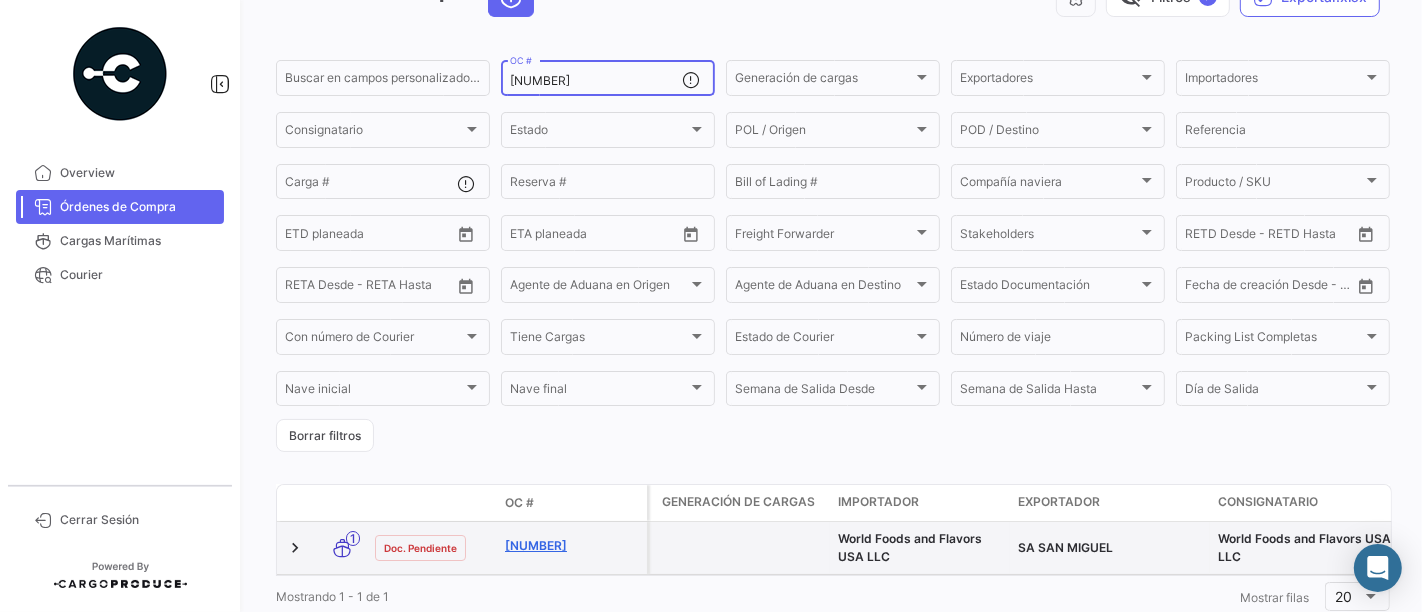 type on "[NUMBER]" 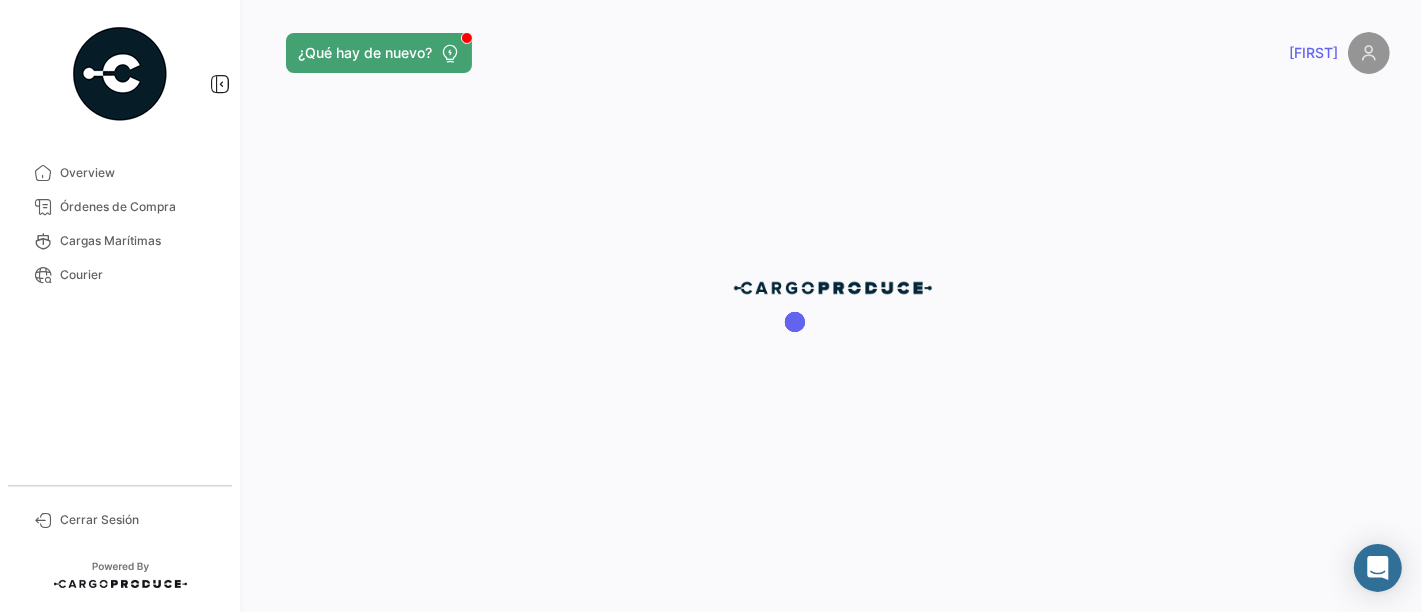 scroll, scrollTop: 0, scrollLeft: 0, axis: both 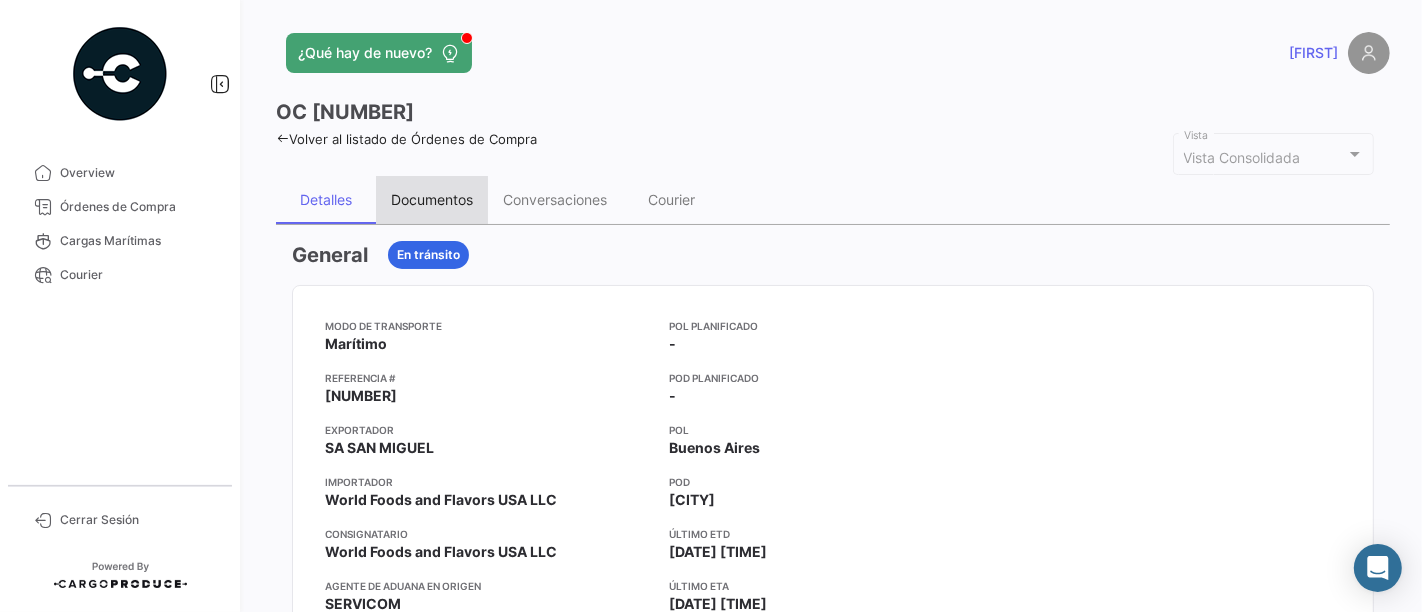 click on "Documentos" at bounding box center [432, 200] 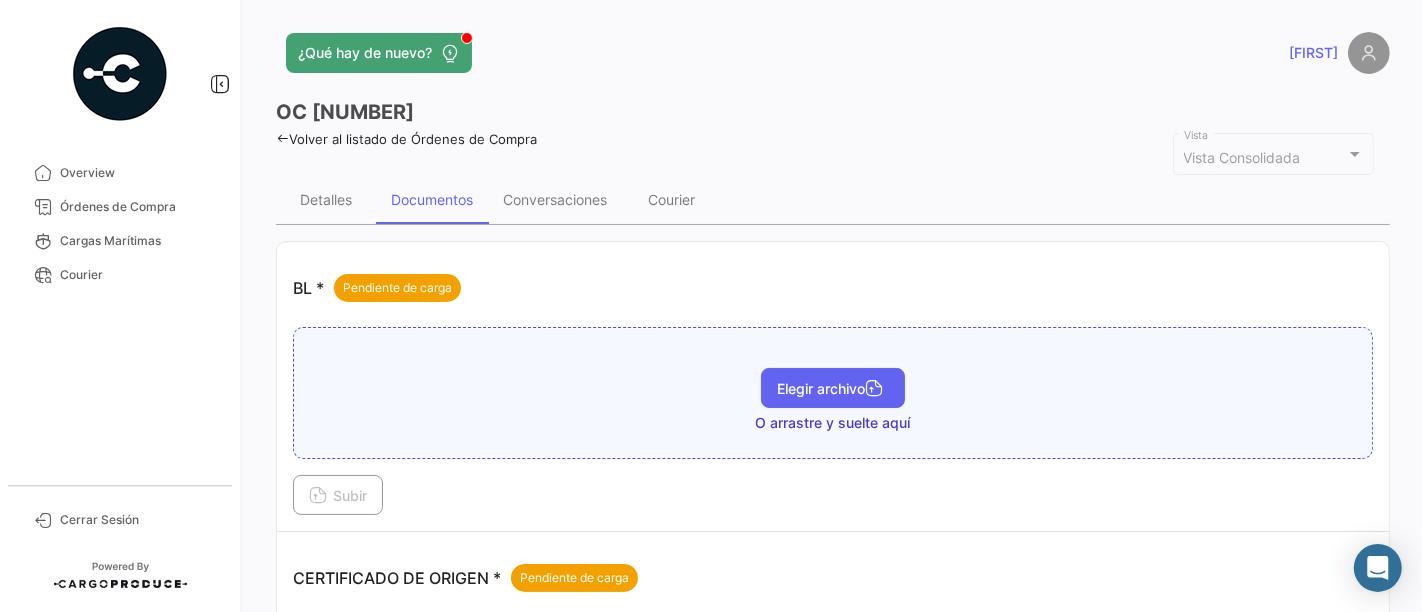 click on "Elegir archivo" at bounding box center (833, 388) 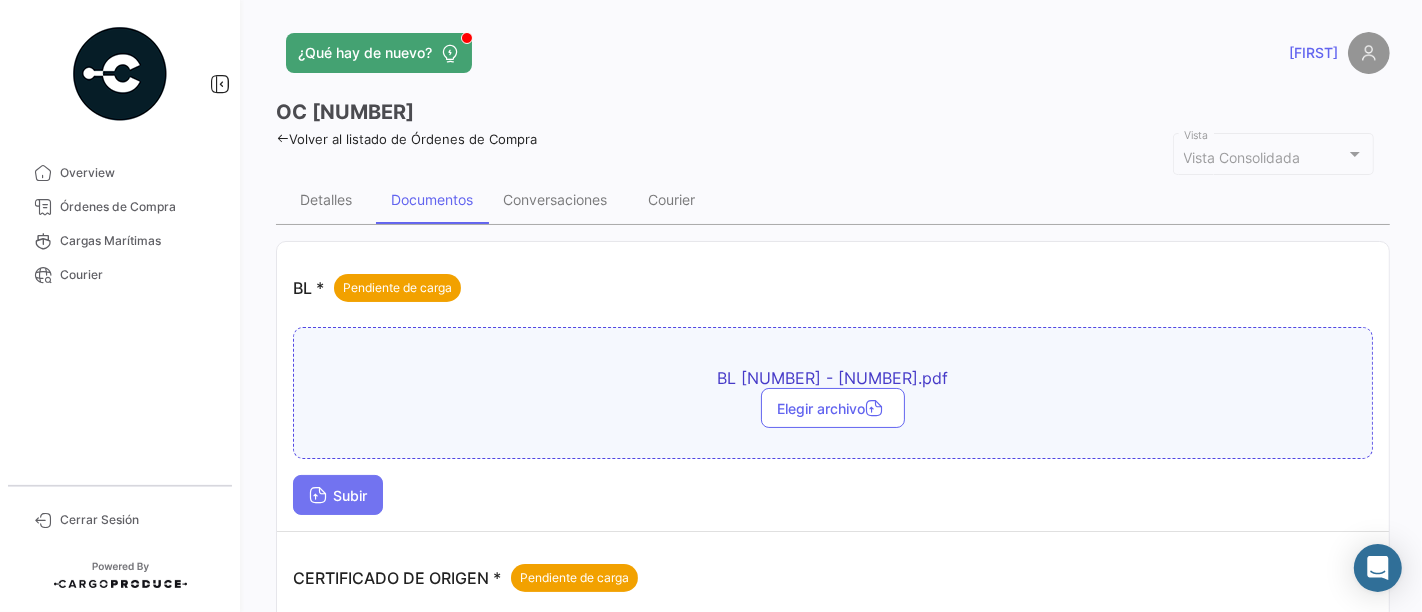 click on "Subir" at bounding box center [338, 495] 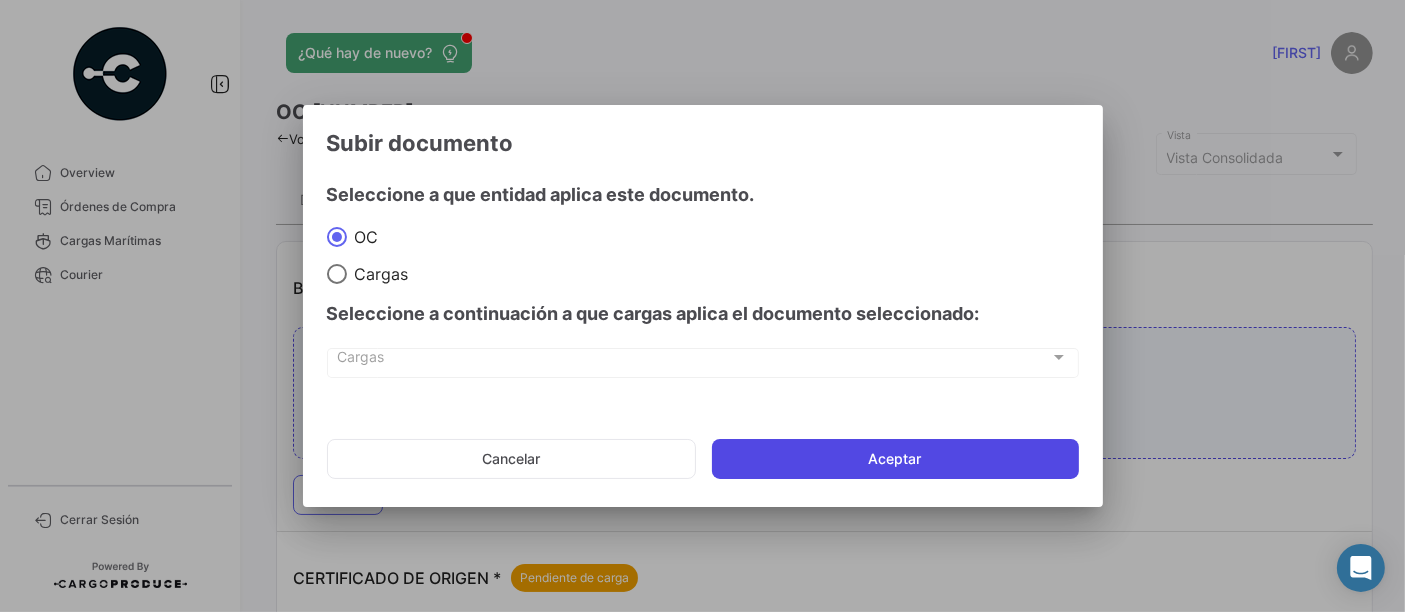 click on "Aceptar" 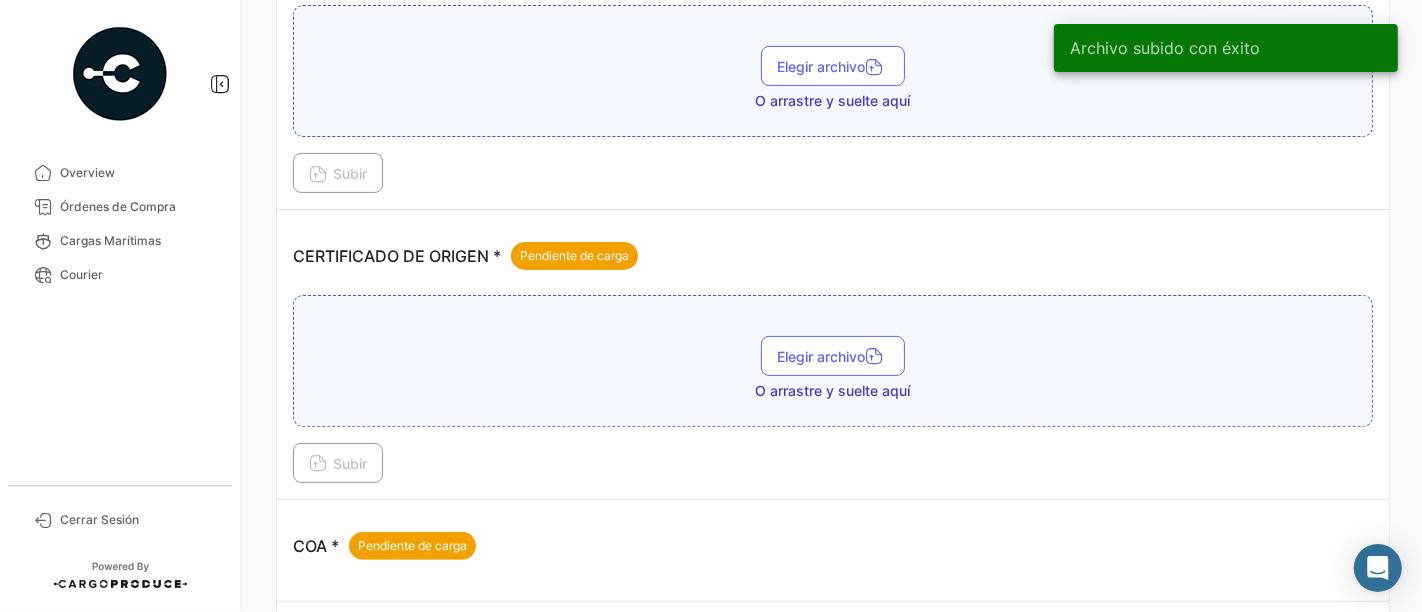 scroll, scrollTop: 555, scrollLeft: 0, axis: vertical 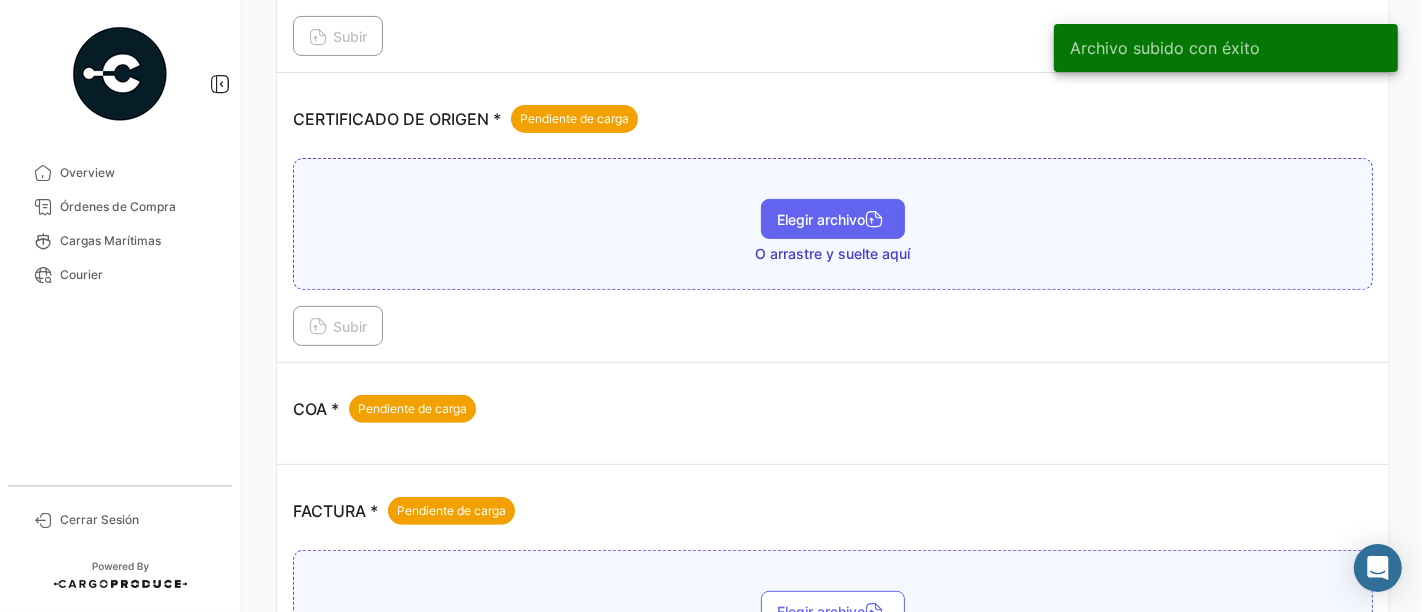 click on "Elegir archivo" at bounding box center (833, 219) 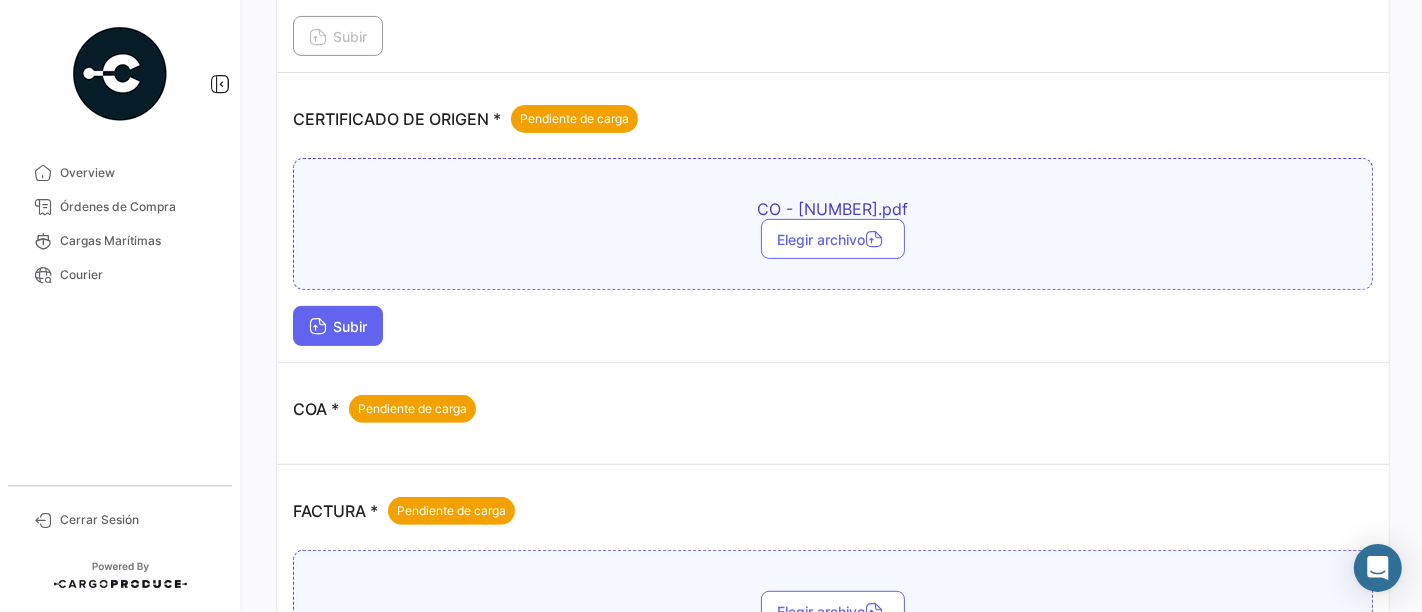 click on "Subir" at bounding box center [338, 326] 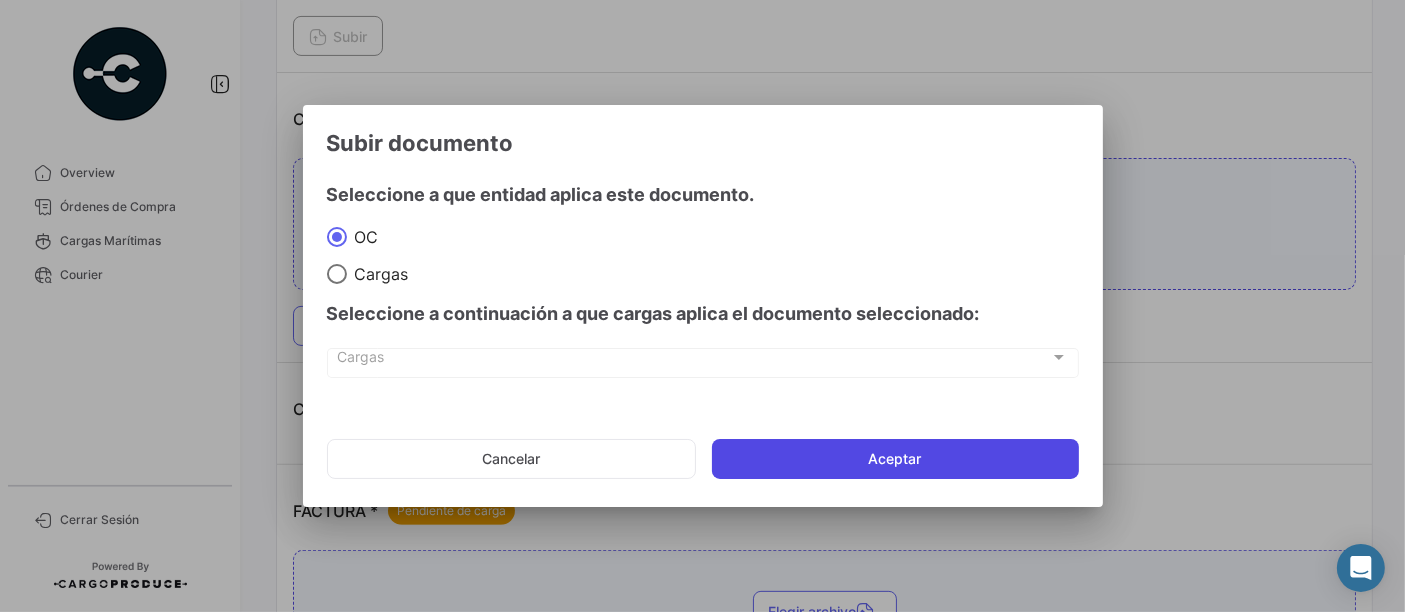 click on "Aceptar" 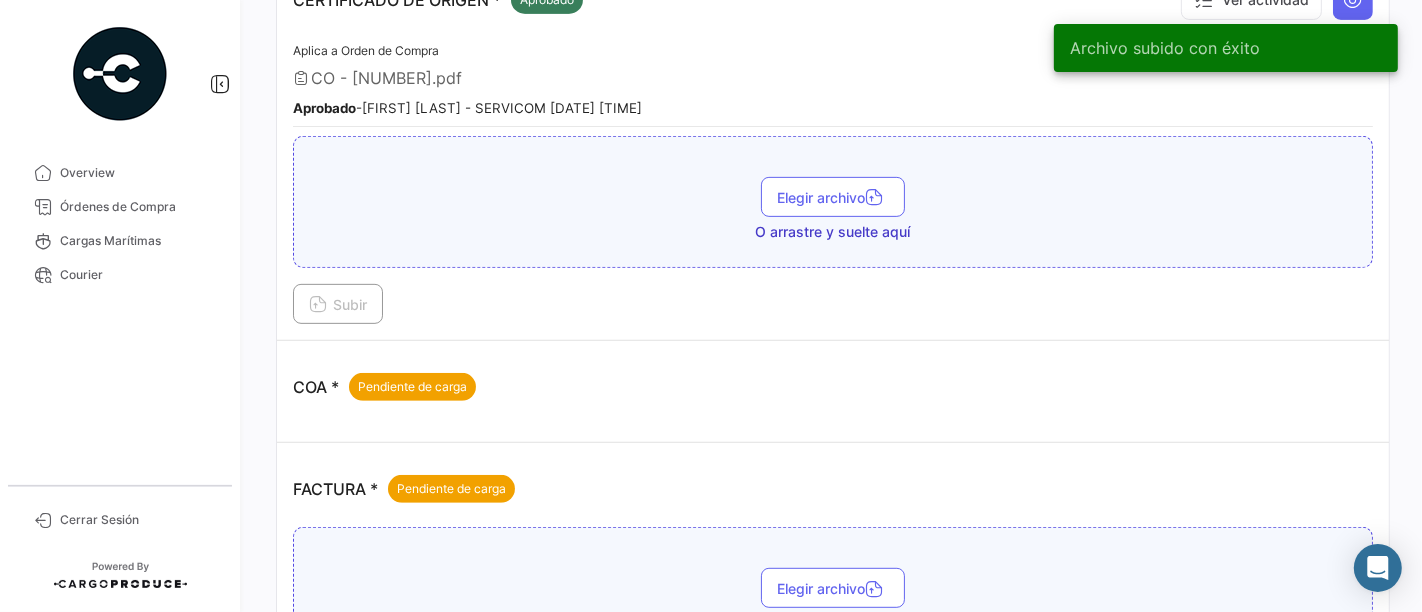 scroll, scrollTop: 888, scrollLeft: 0, axis: vertical 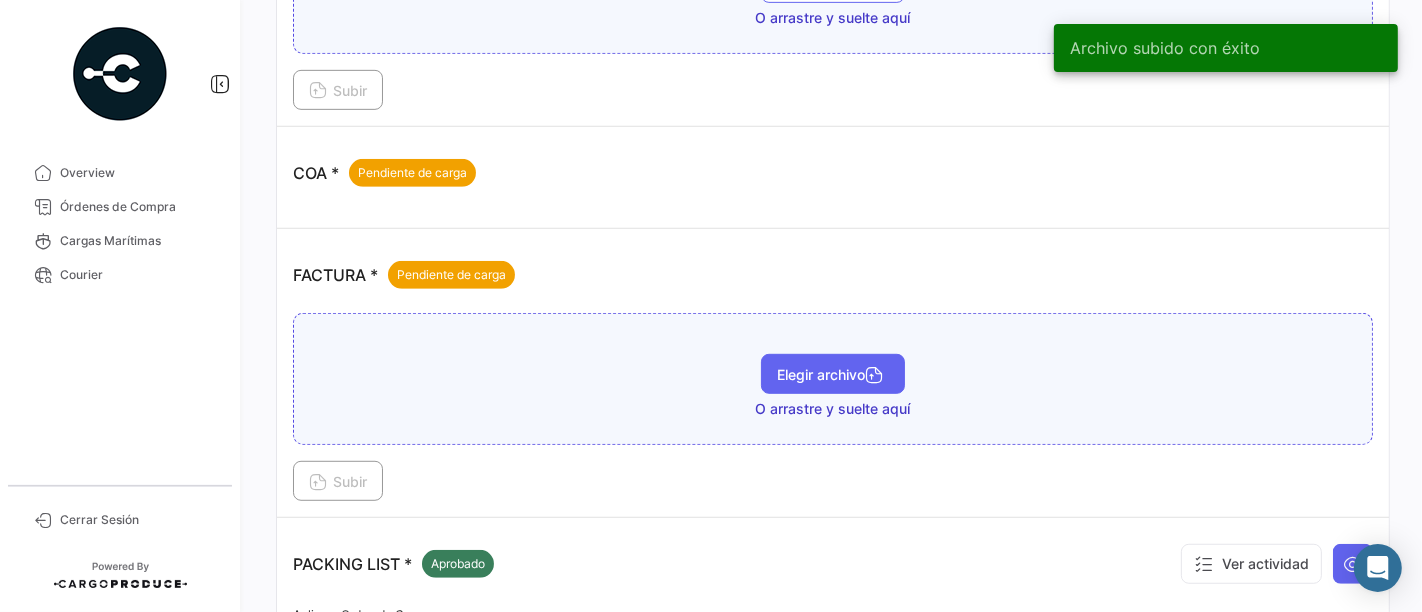 click on "Elegir archivo" at bounding box center (833, 374) 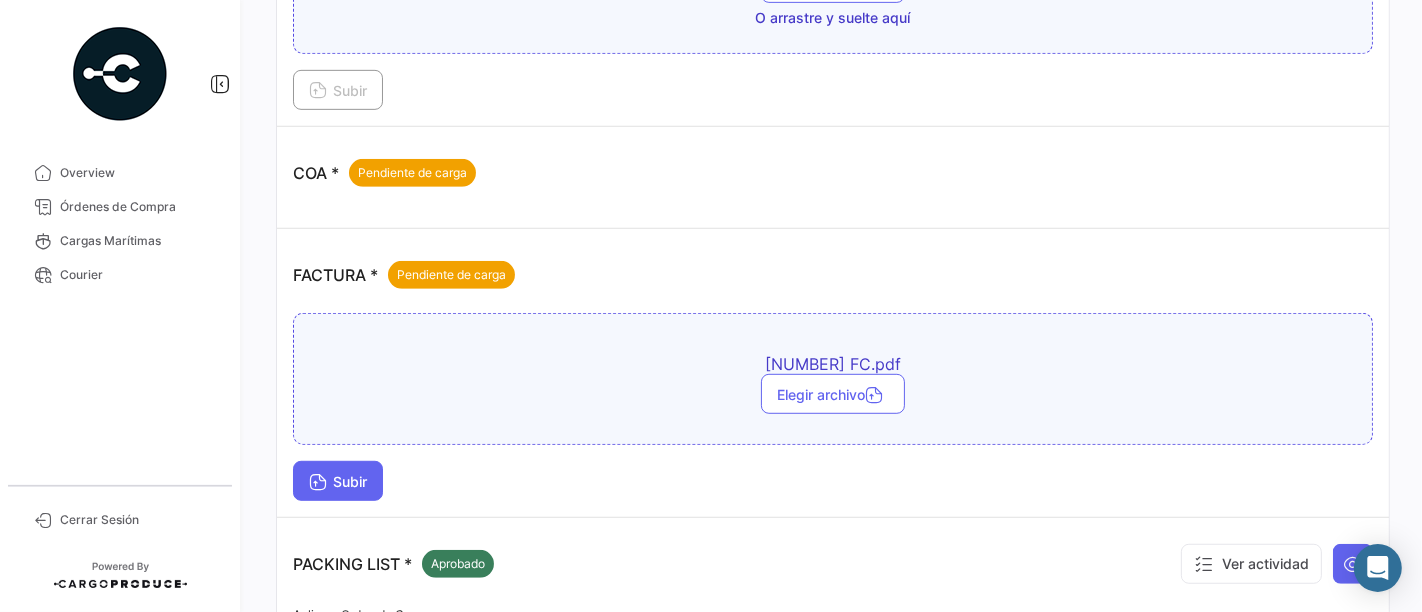 click on "Subir" at bounding box center [338, 481] 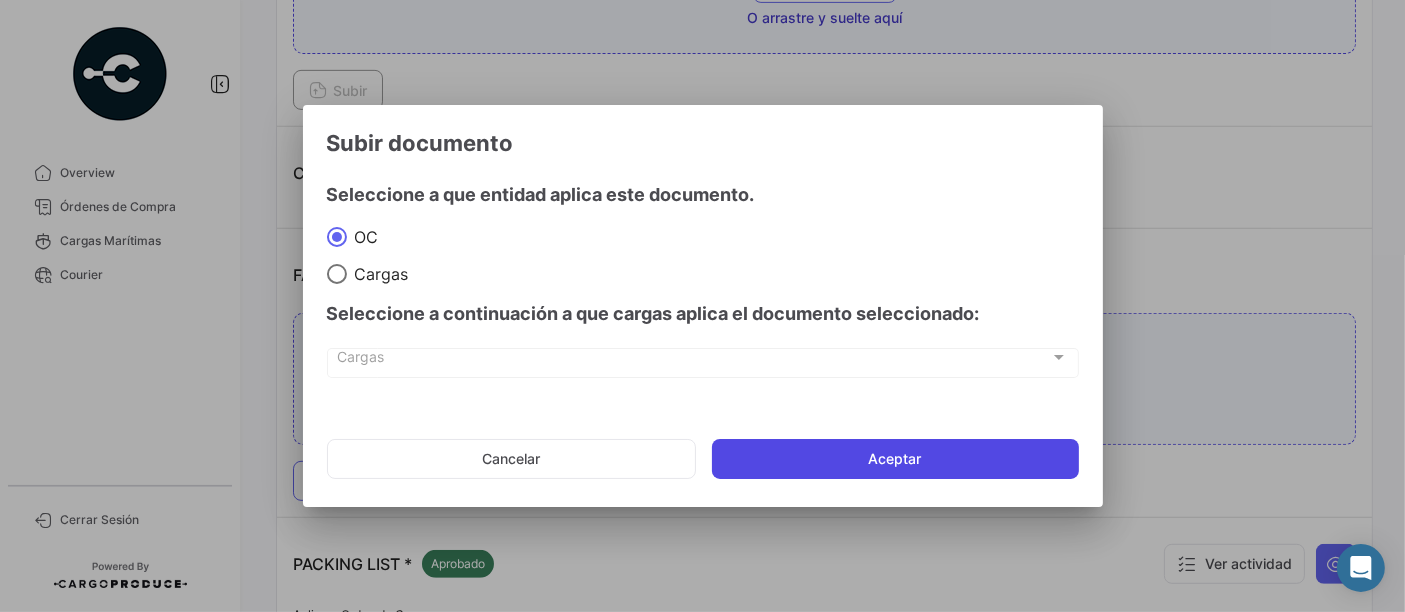 click on "Aceptar" 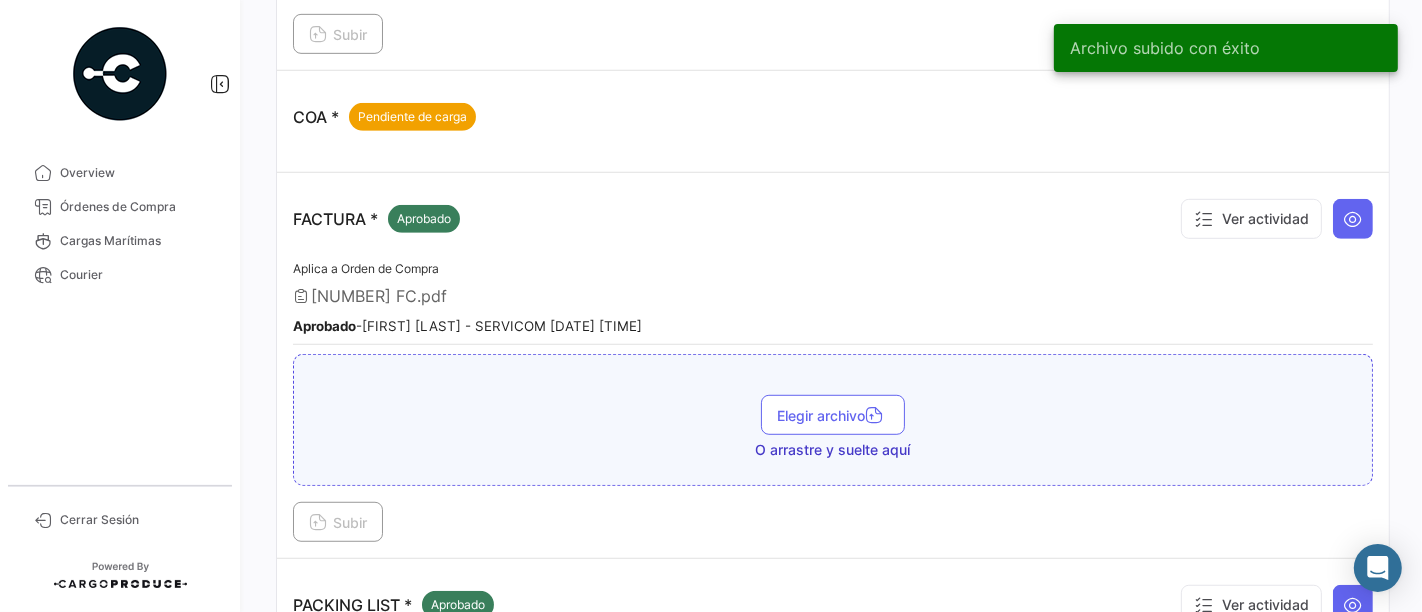 scroll, scrollTop: 611, scrollLeft: 0, axis: vertical 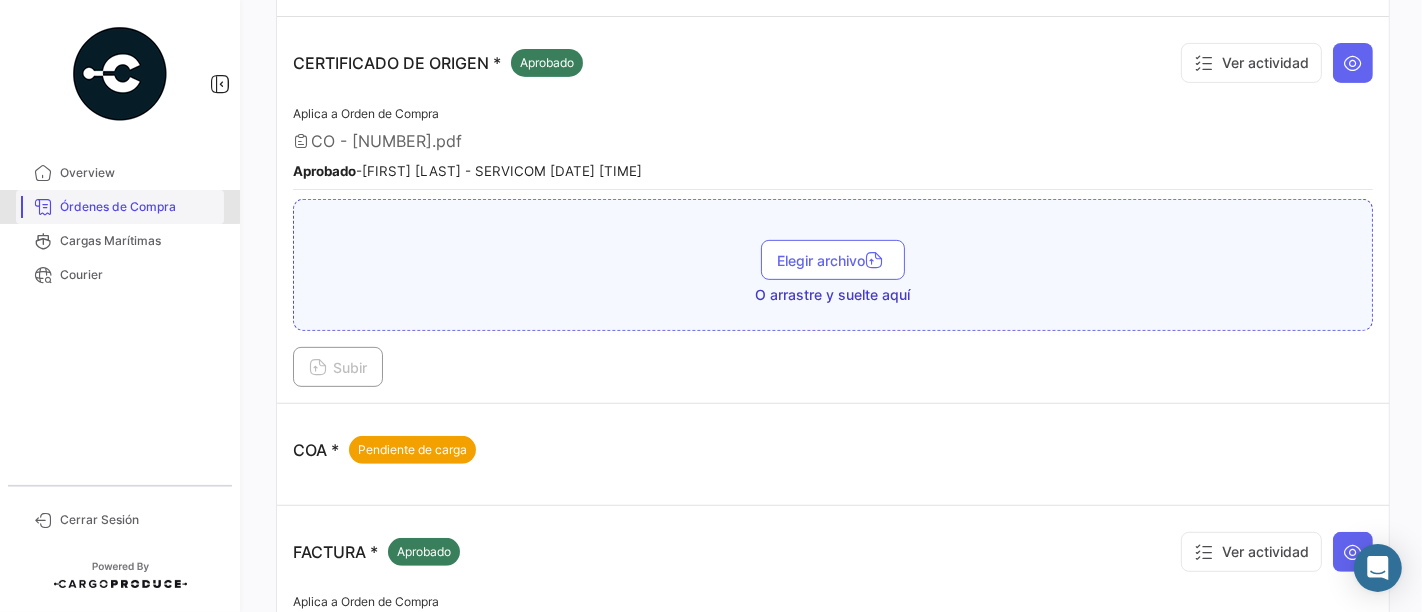 click on "Órdenes de Compra" at bounding box center [120, 207] 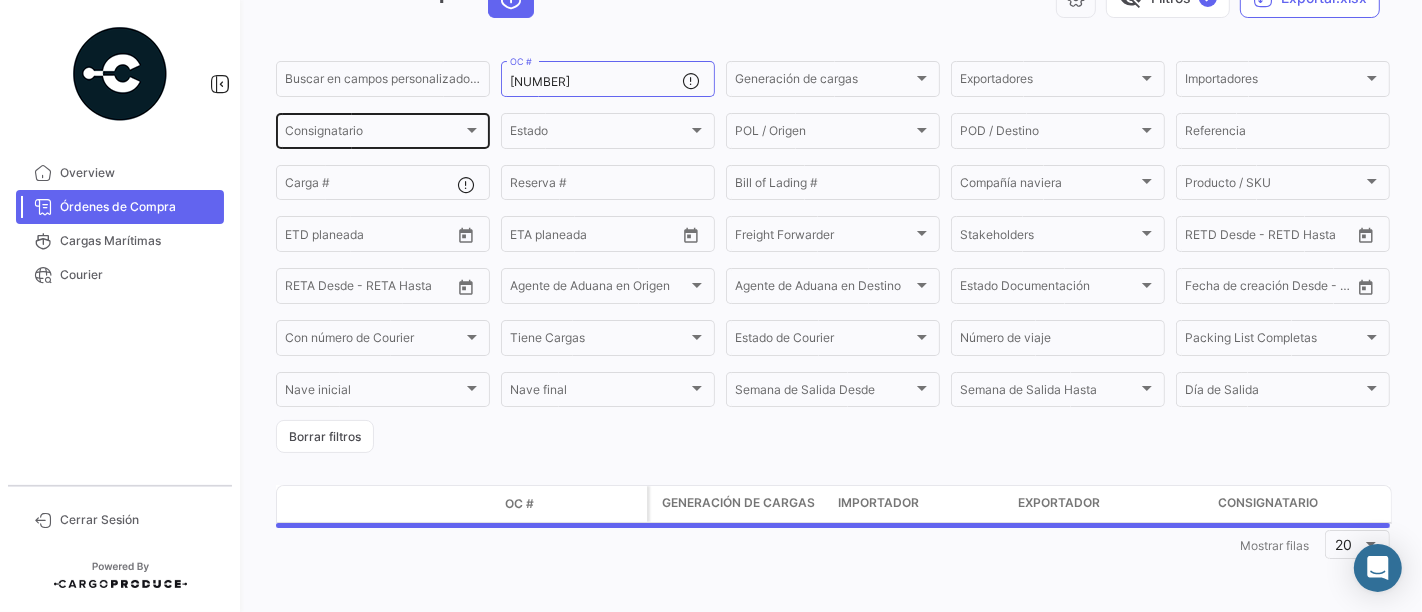 scroll, scrollTop: 0, scrollLeft: 0, axis: both 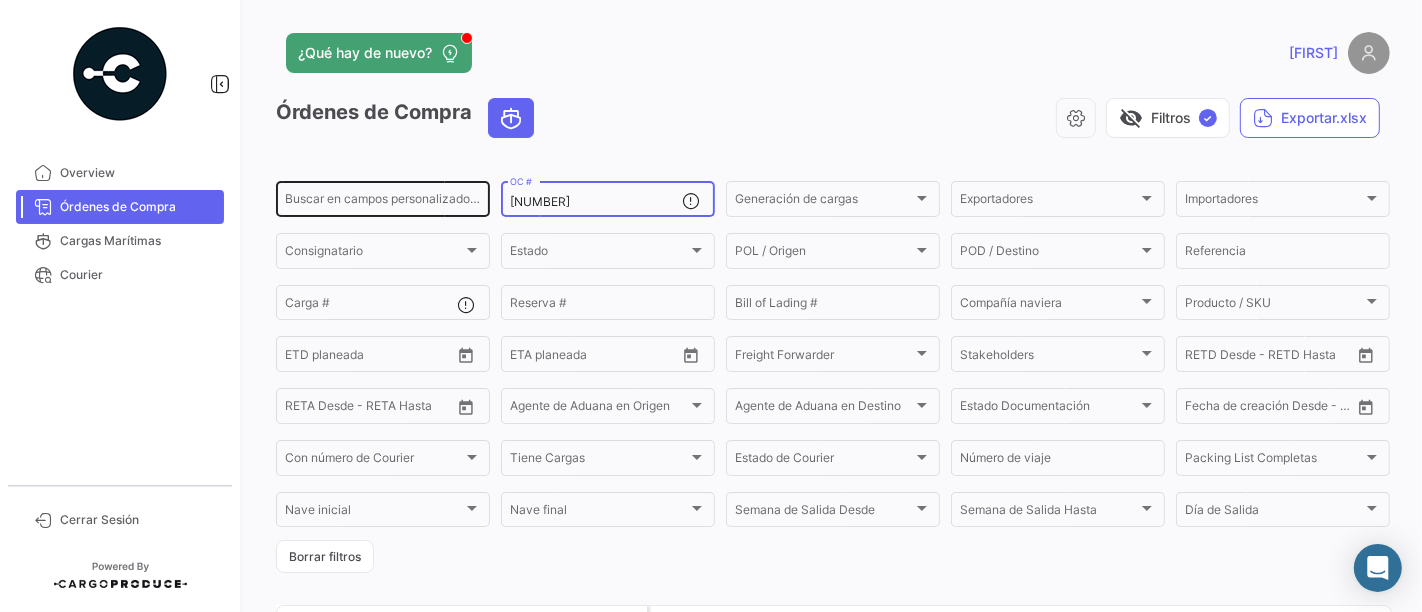 drag, startPoint x: 578, startPoint y: 202, endPoint x: 427, endPoint y: 189, distance: 151.55856 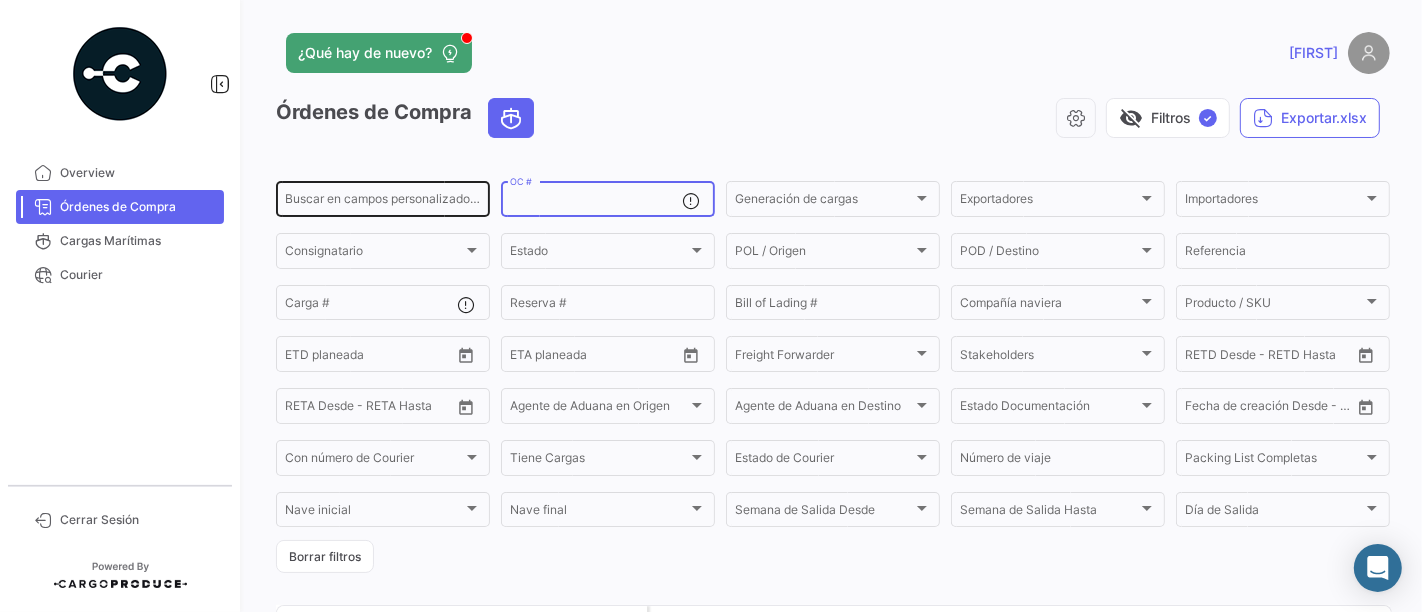 paste on "[NUMBER]" 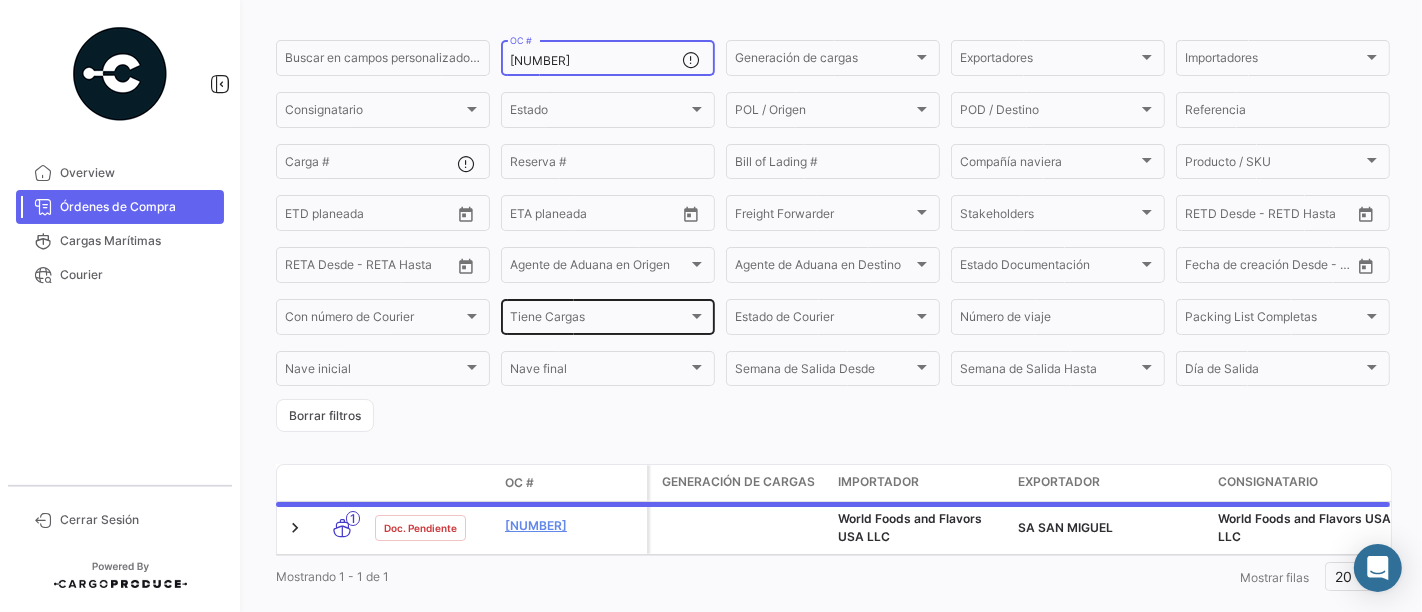 scroll, scrollTop: 191, scrollLeft: 0, axis: vertical 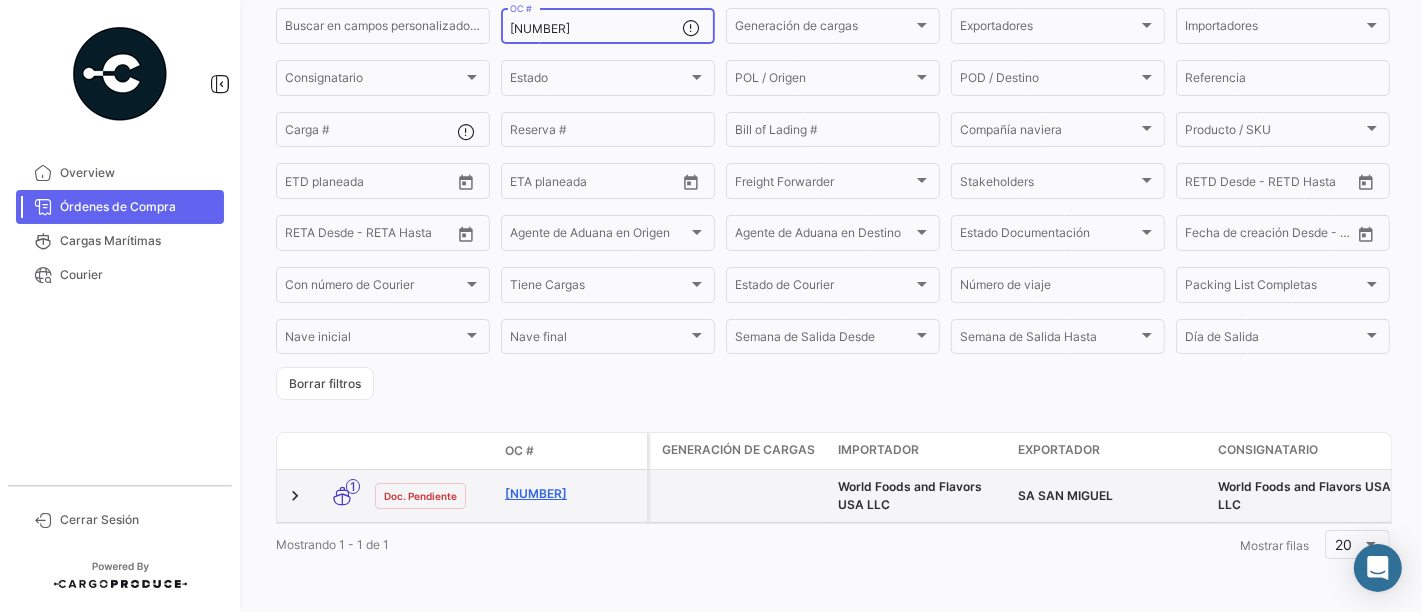 type on "[NUMBER]" 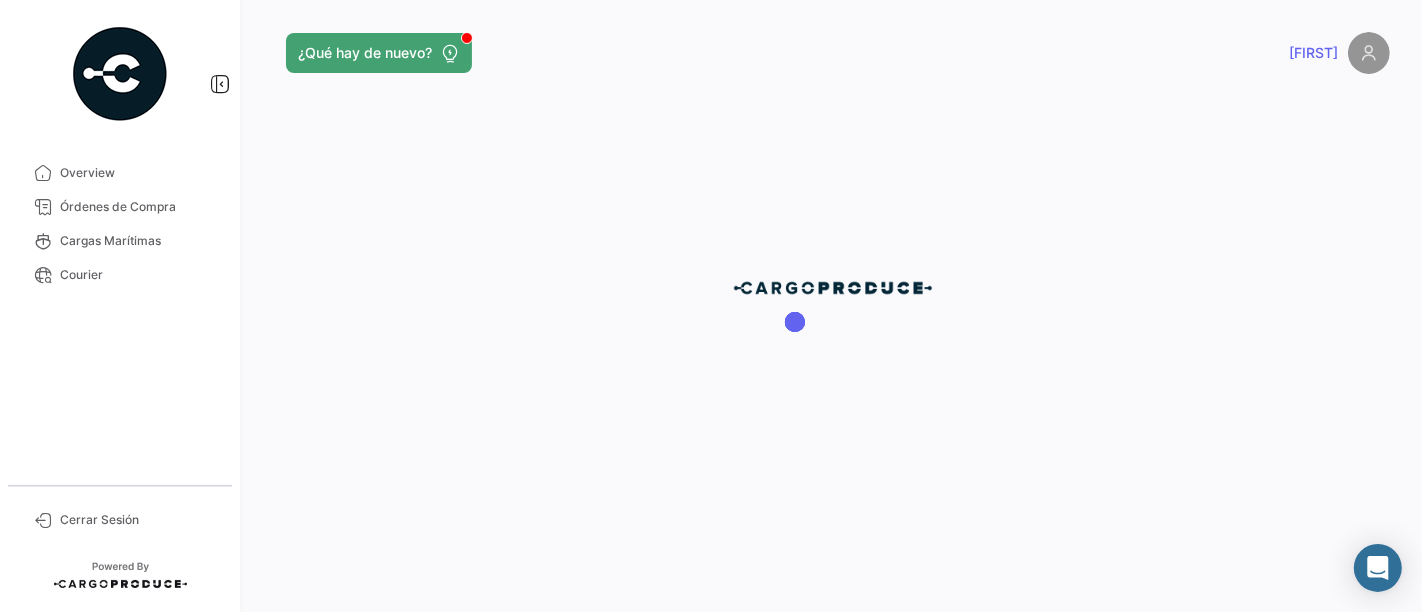 scroll, scrollTop: 0, scrollLeft: 0, axis: both 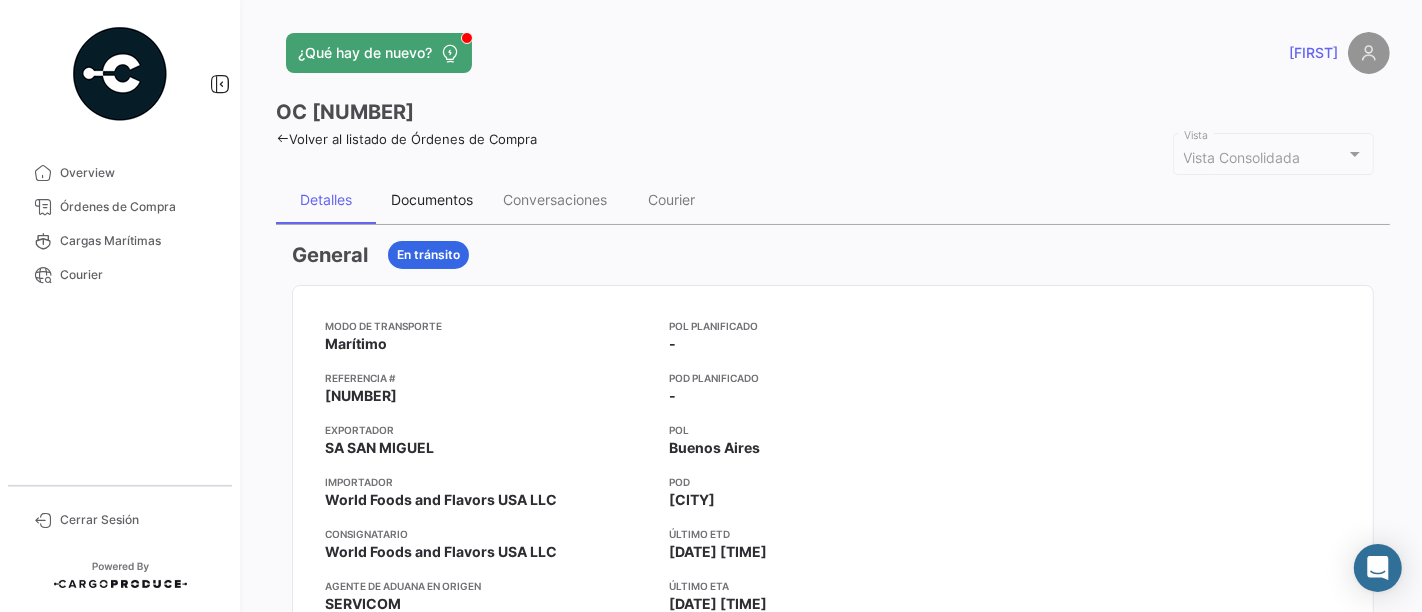 click on "Documentos" at bounding box center [432, 199] 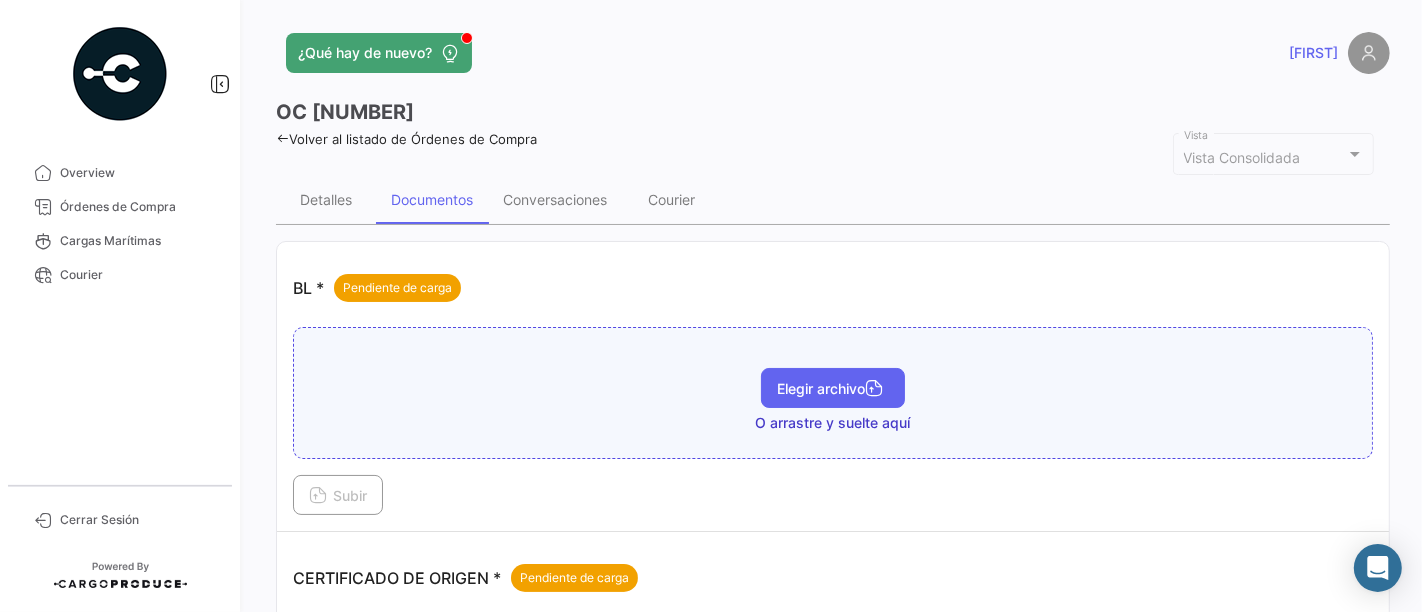 click on "Elegir archivo" at bounding box center [833, 388] 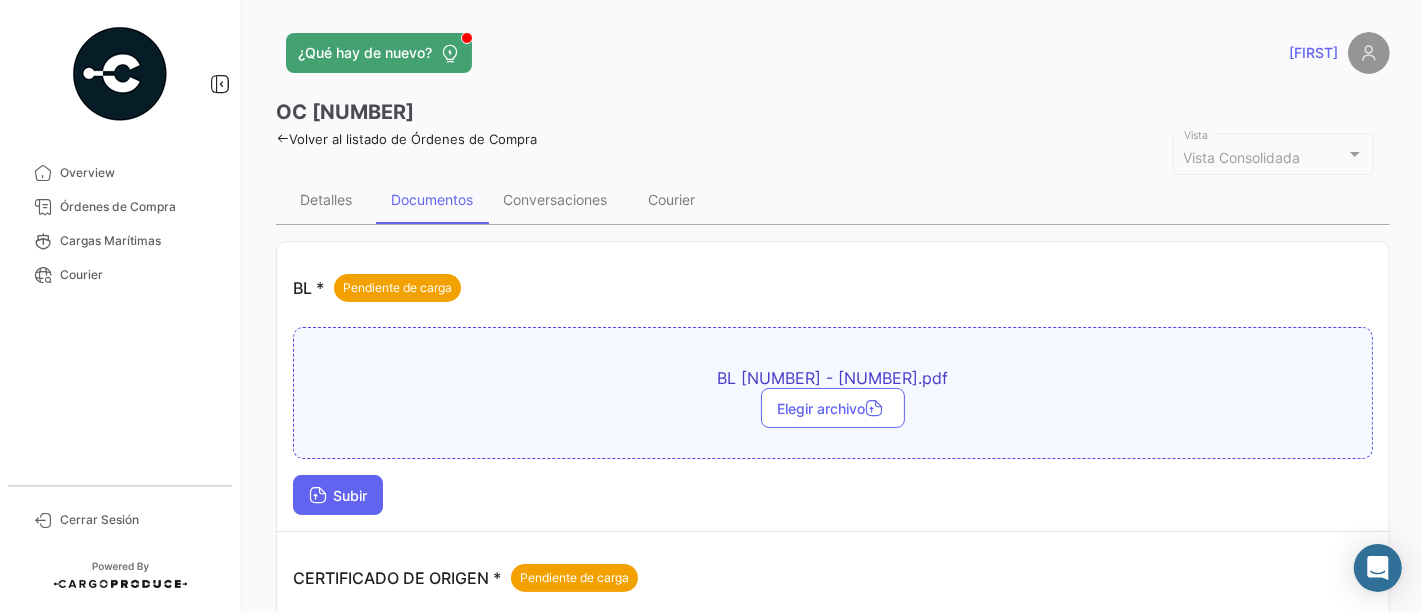 click on "Subir" at bounding box center [338, 495] 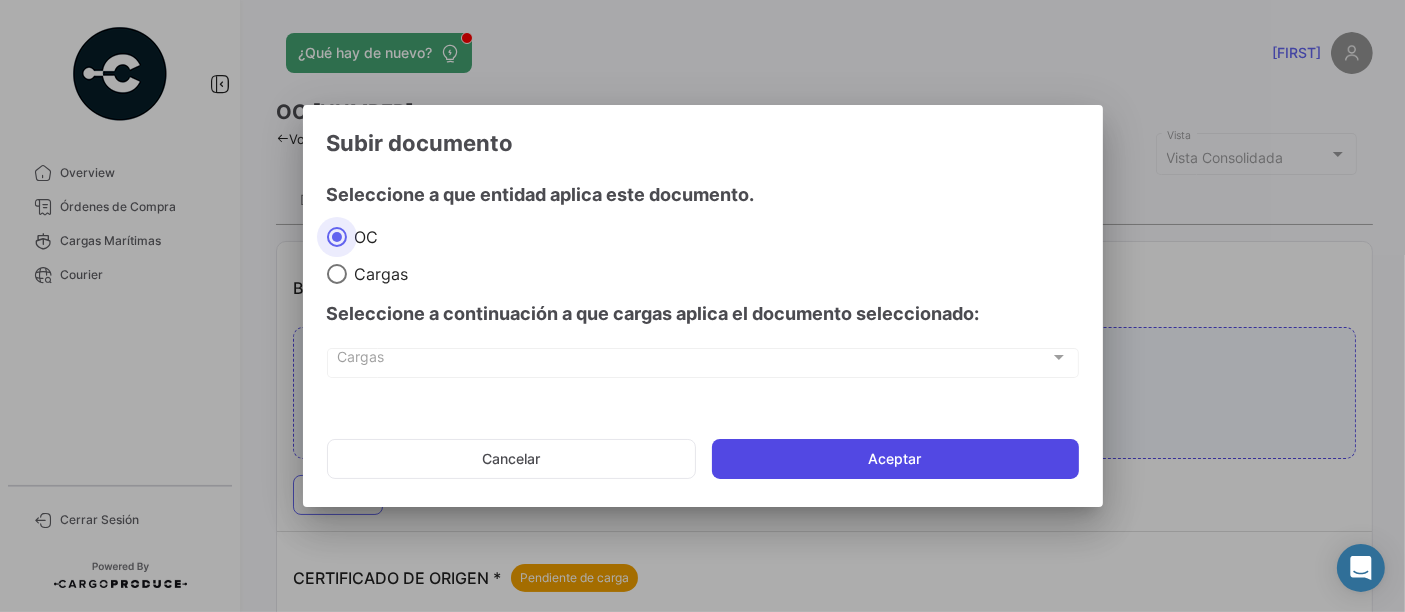 click on "Aceptar" 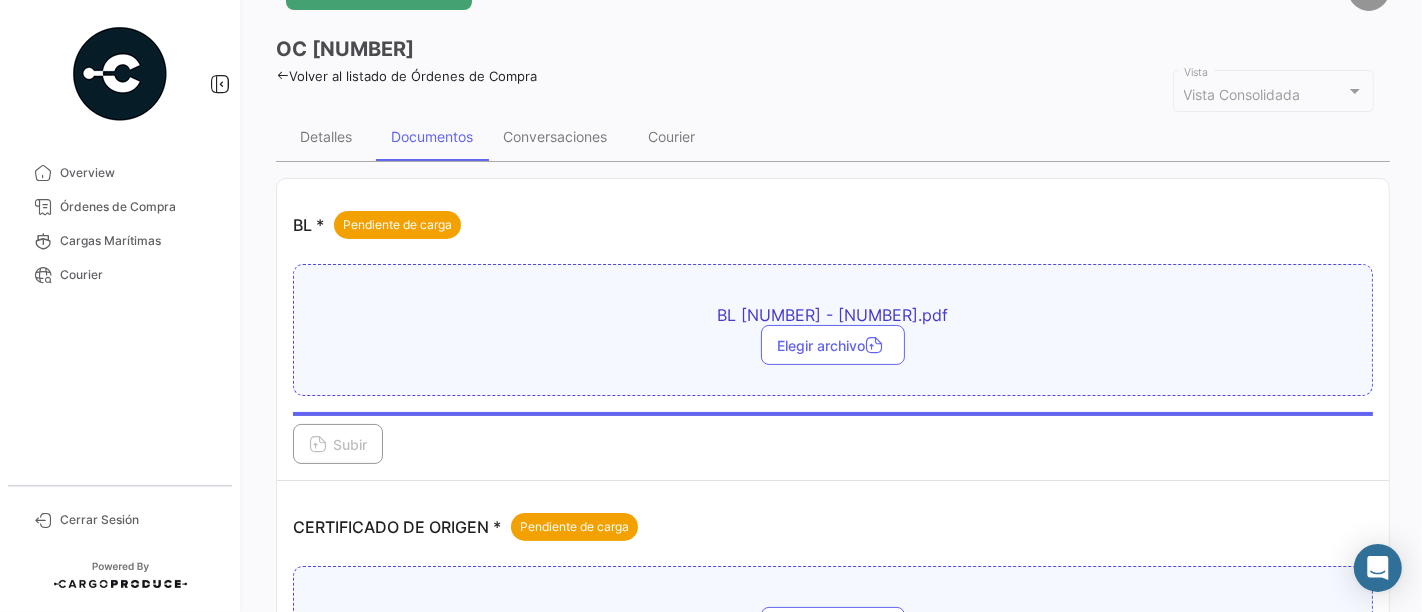 scroll, scrollTop: 111, scrollLeft: 0, axis: vertical 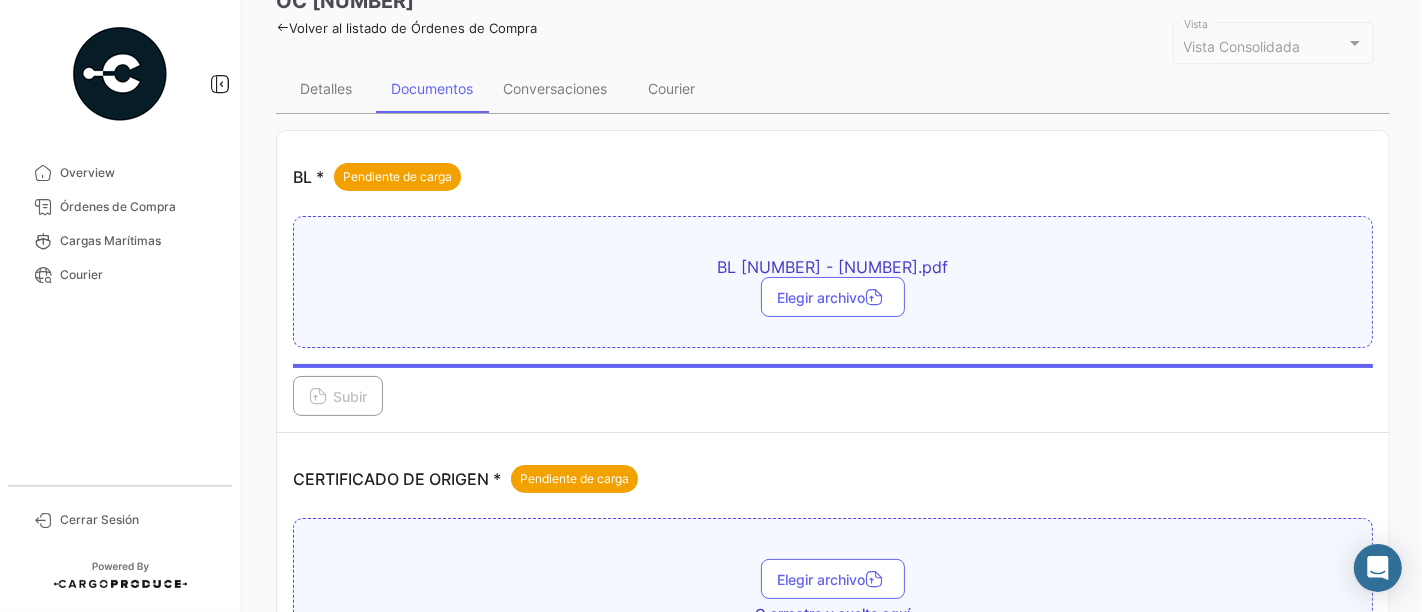 click on "Documentos" at bounding box center (432, 88) 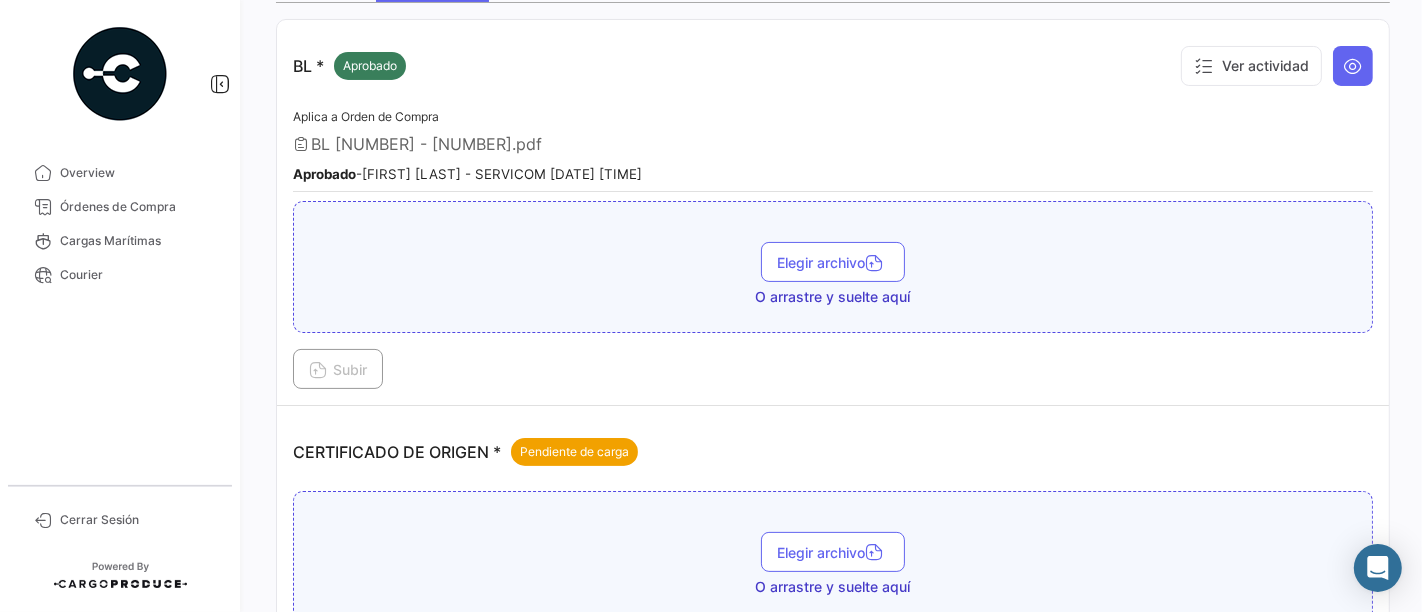 scroll, scrollTop: 444, scrollLeft: 0, axis: vertical 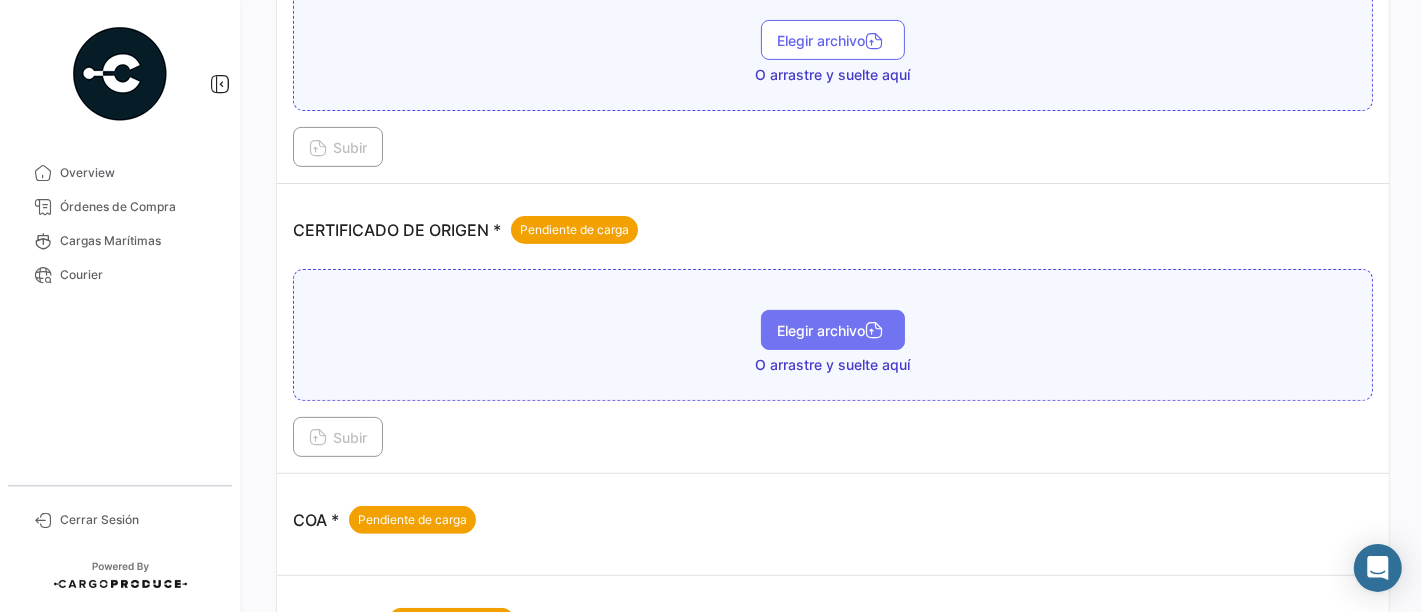 click on "Elegir archivo" at bounding box center (833, 330) 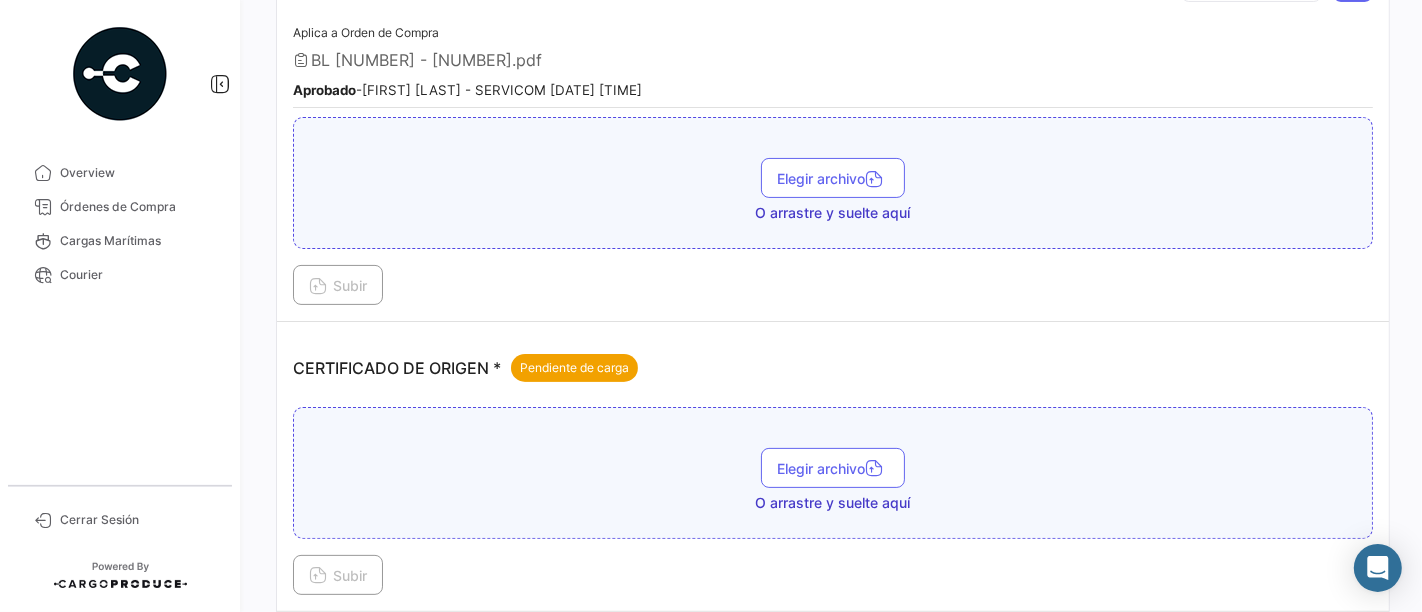 scroll, scrollTop: 333, scrollLeft: 0, axis: vertical 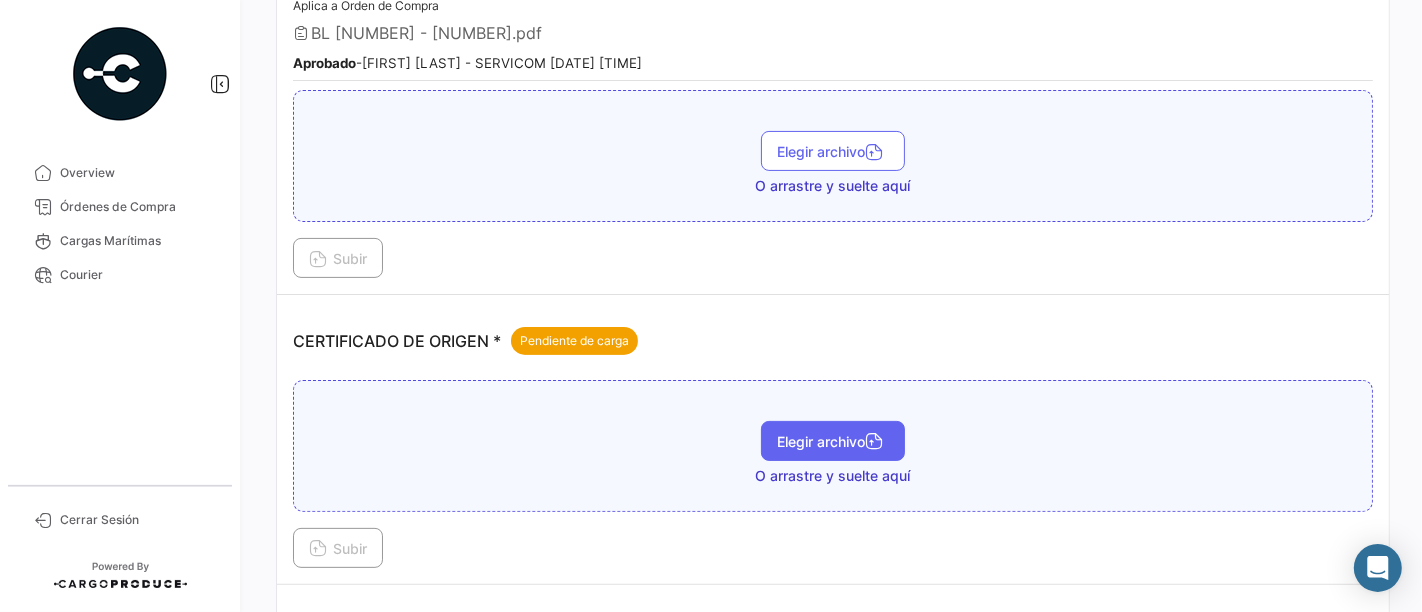 click on "Elegir archivo" at bounding box center (833, 441) 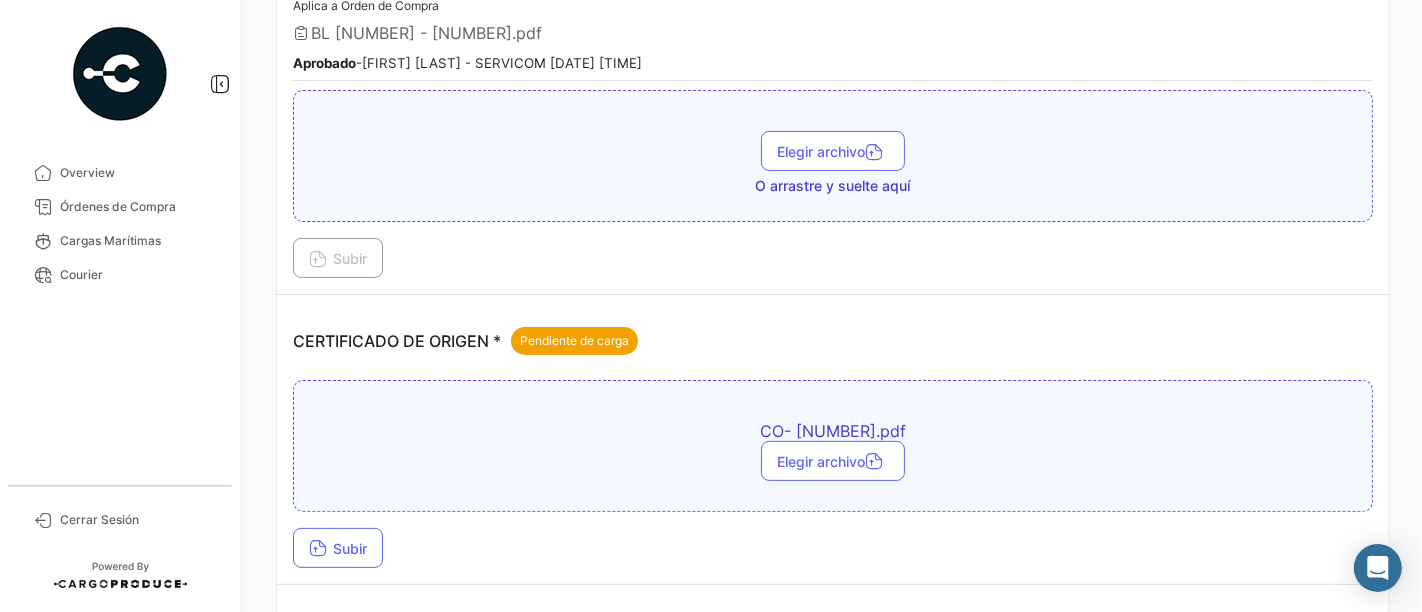 click on "CO- [NUMBER].pdf   Elegir archivo   Subir" at bounding box center (833, 474) 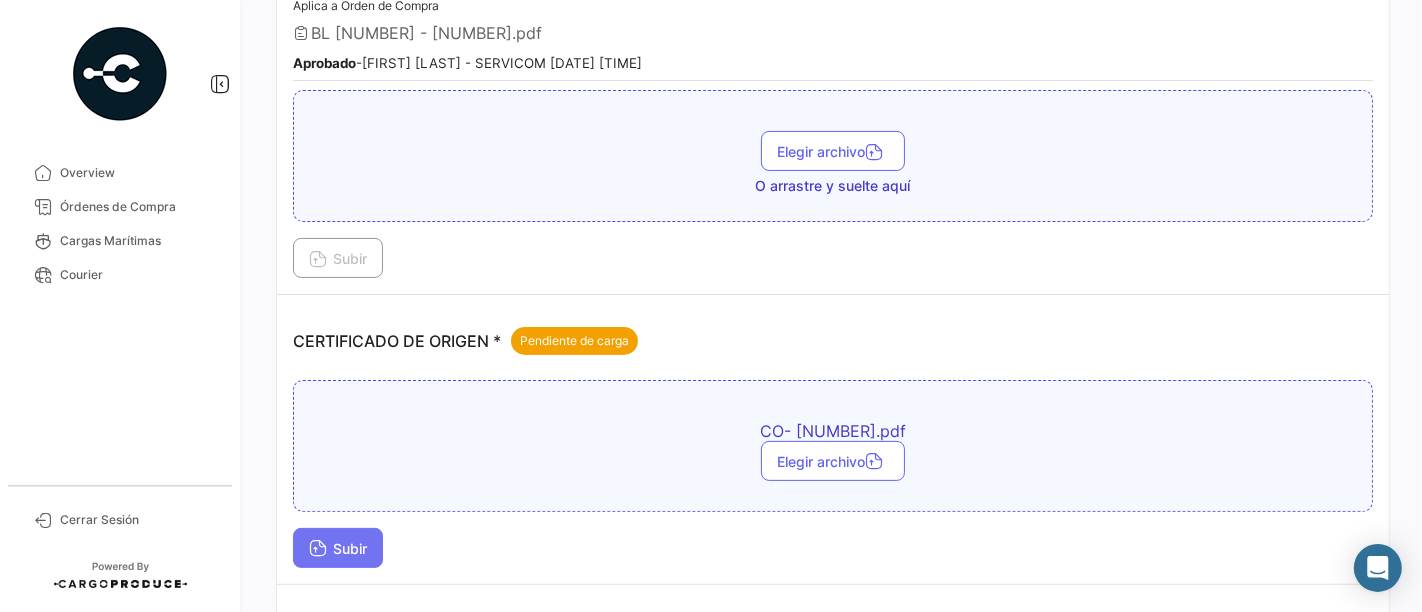 click on "Subir" at bounding box center (338, 548) 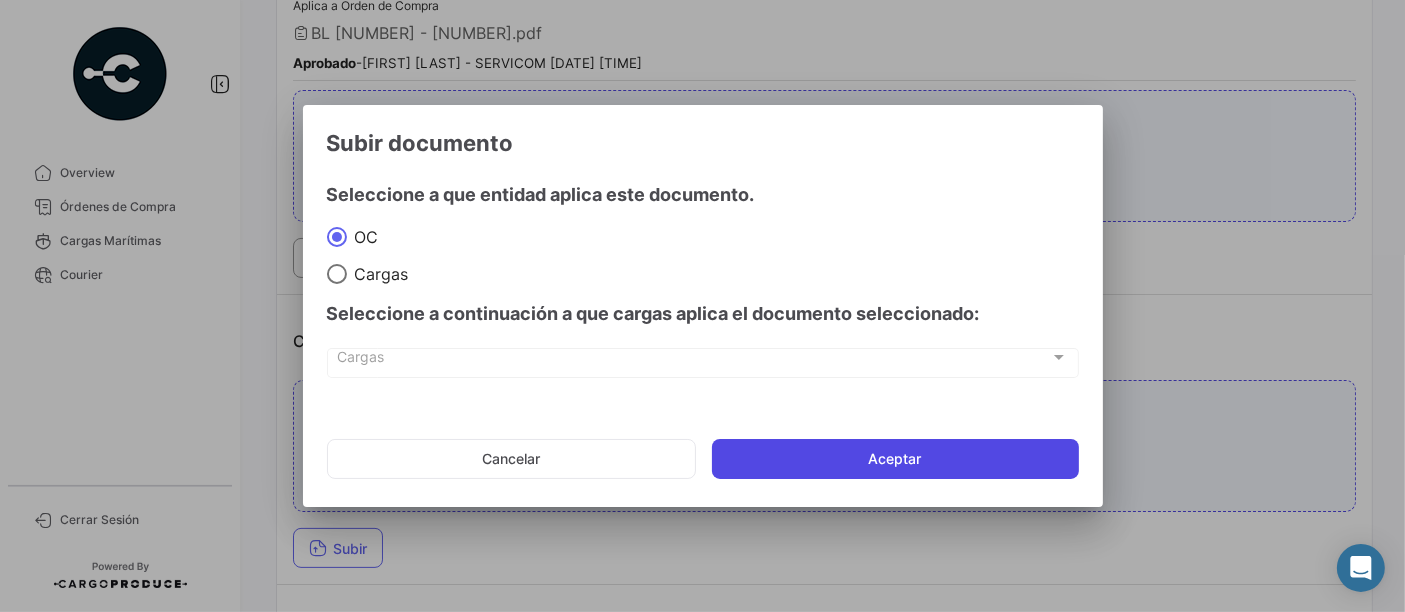 click on "Aceptar" 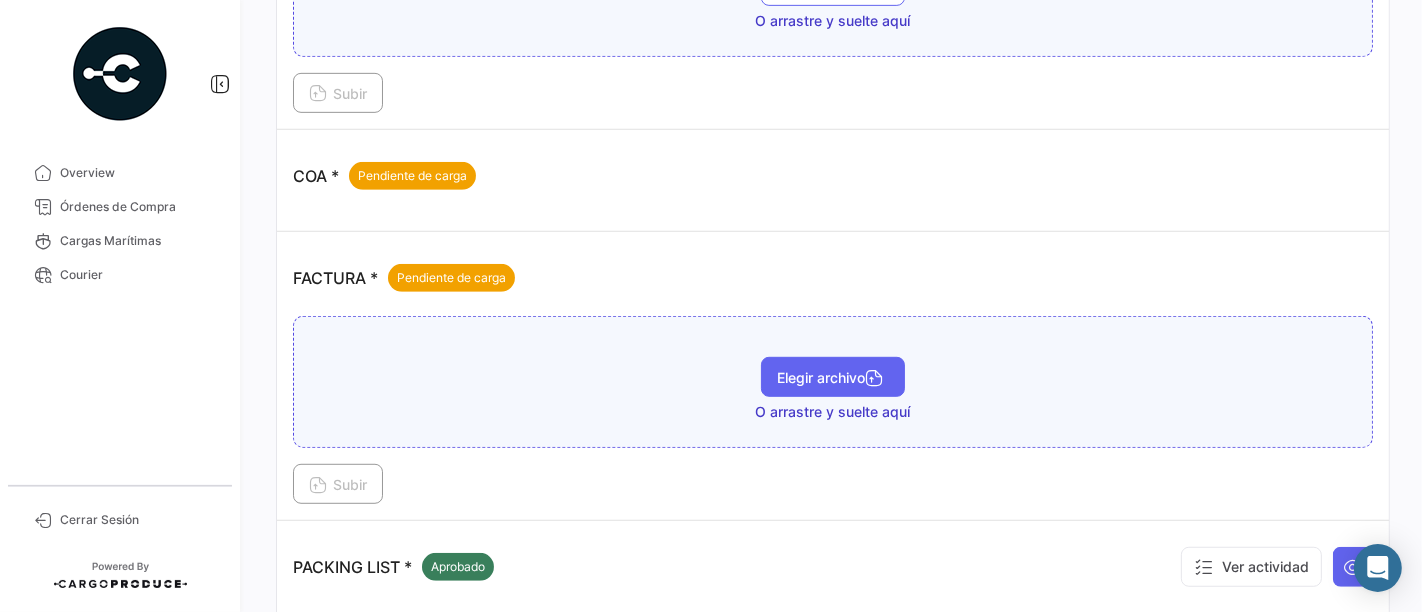 scroll, scrollTop: 888, scrollLeft: 0, axis: vertical 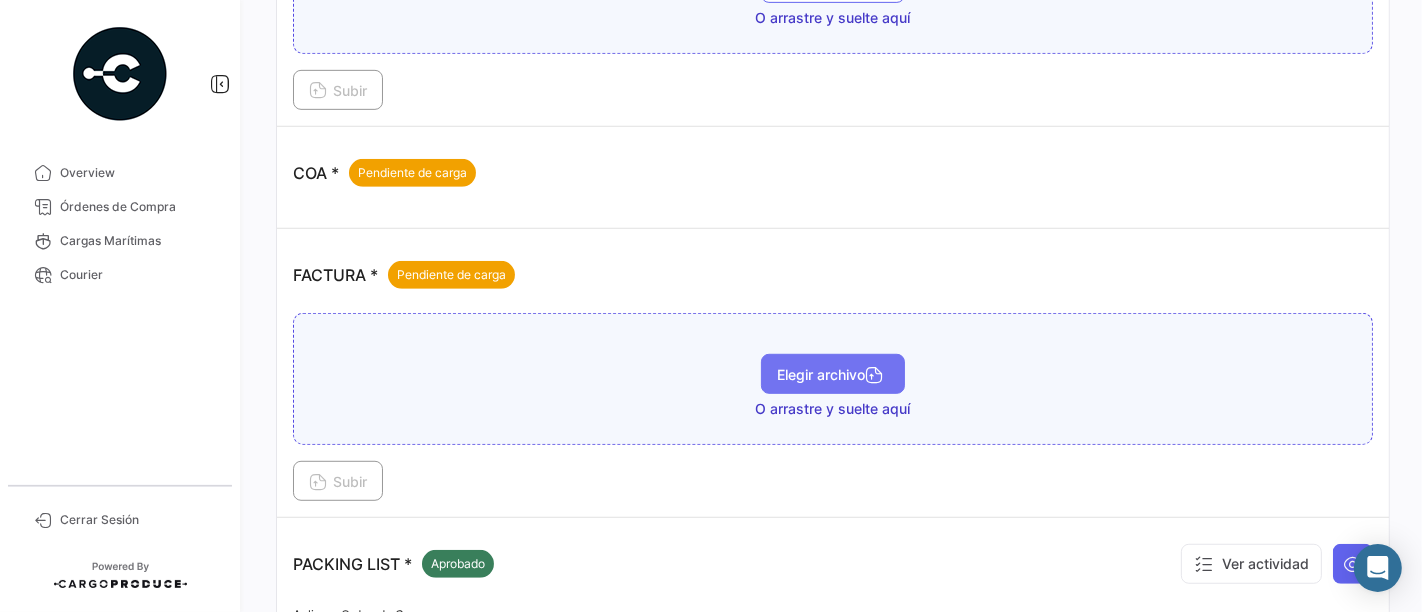 click on "Elegir archivo" at bounding box center [833, 374] 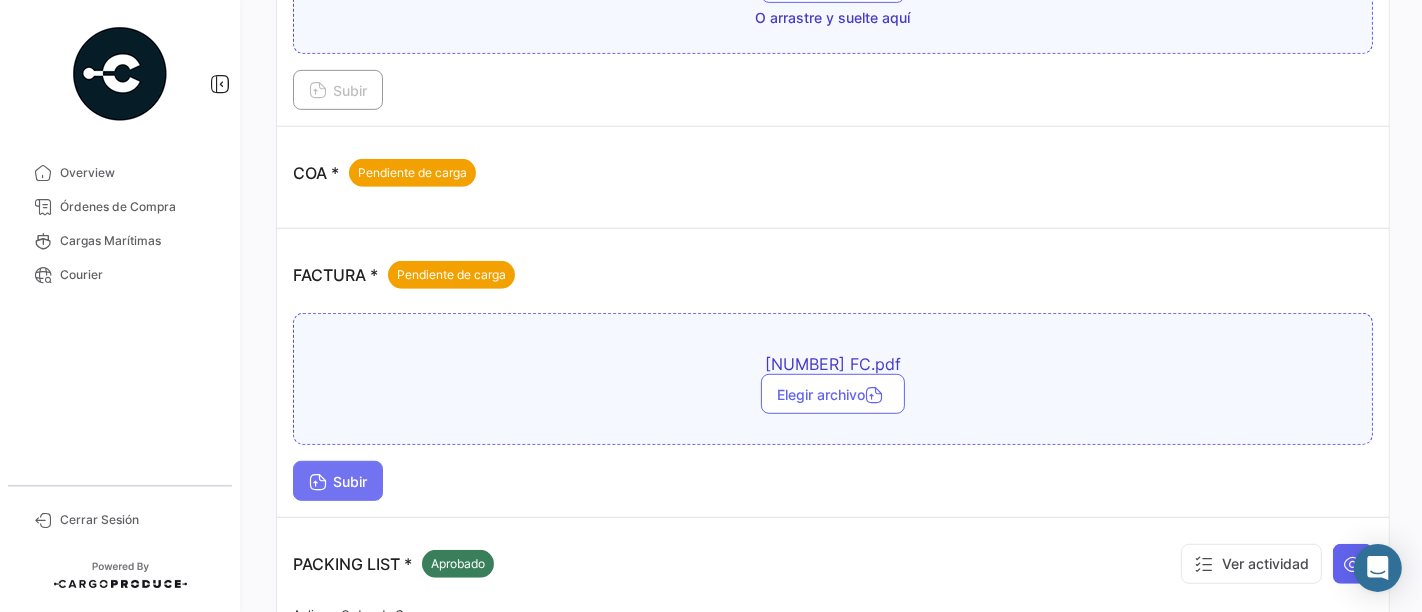 click on "Subir" at bounding box center [338, 481] 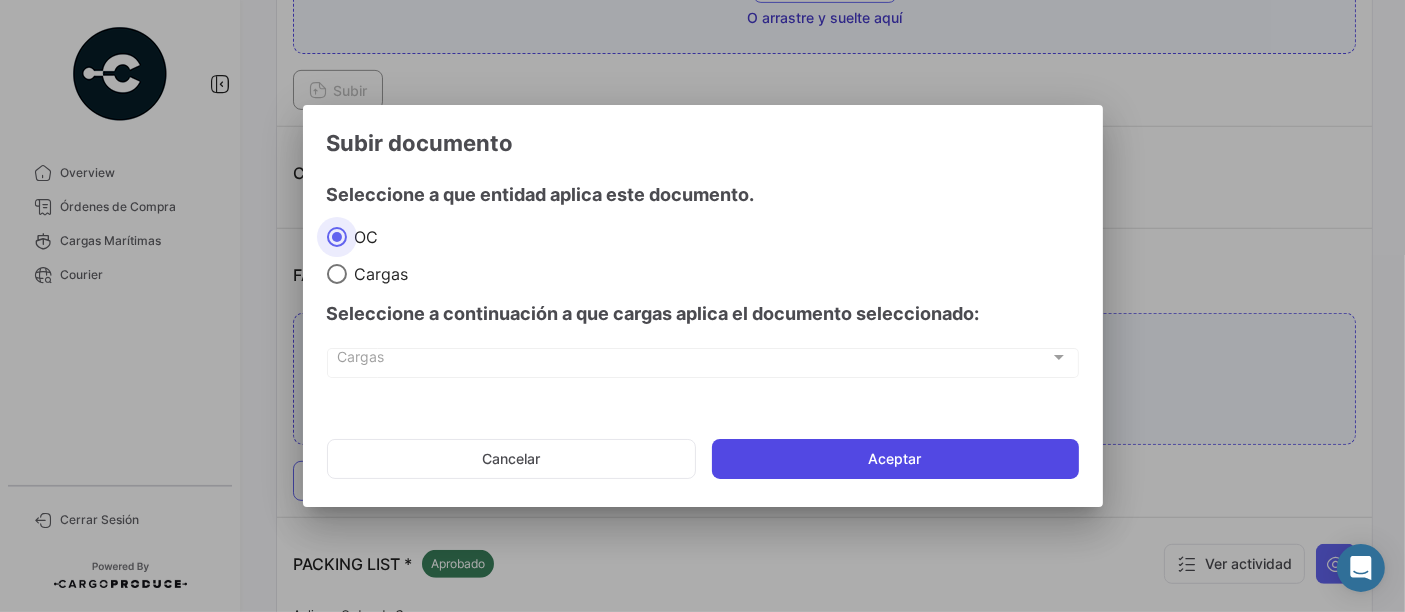click on "Aceptar" 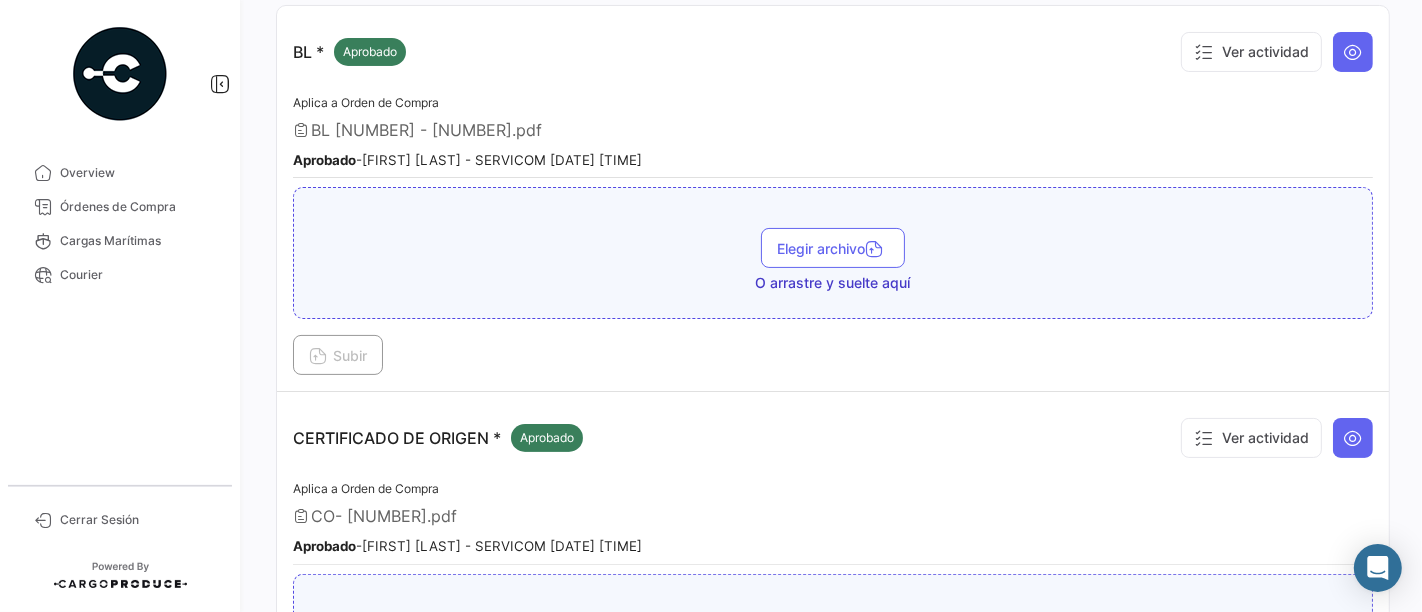 scroll, scrollTop: 222, scrollLeft: 0, axis: vertical 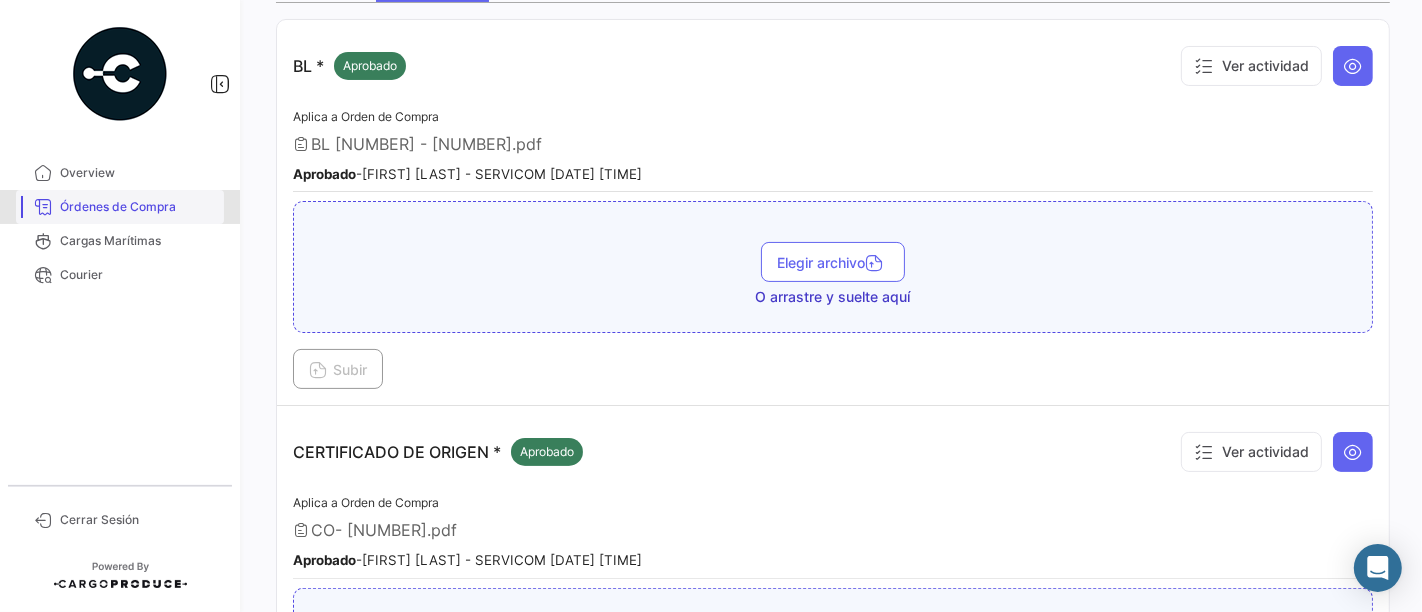 click on "Órdenes de Compra" at bounding box center (138, 207) 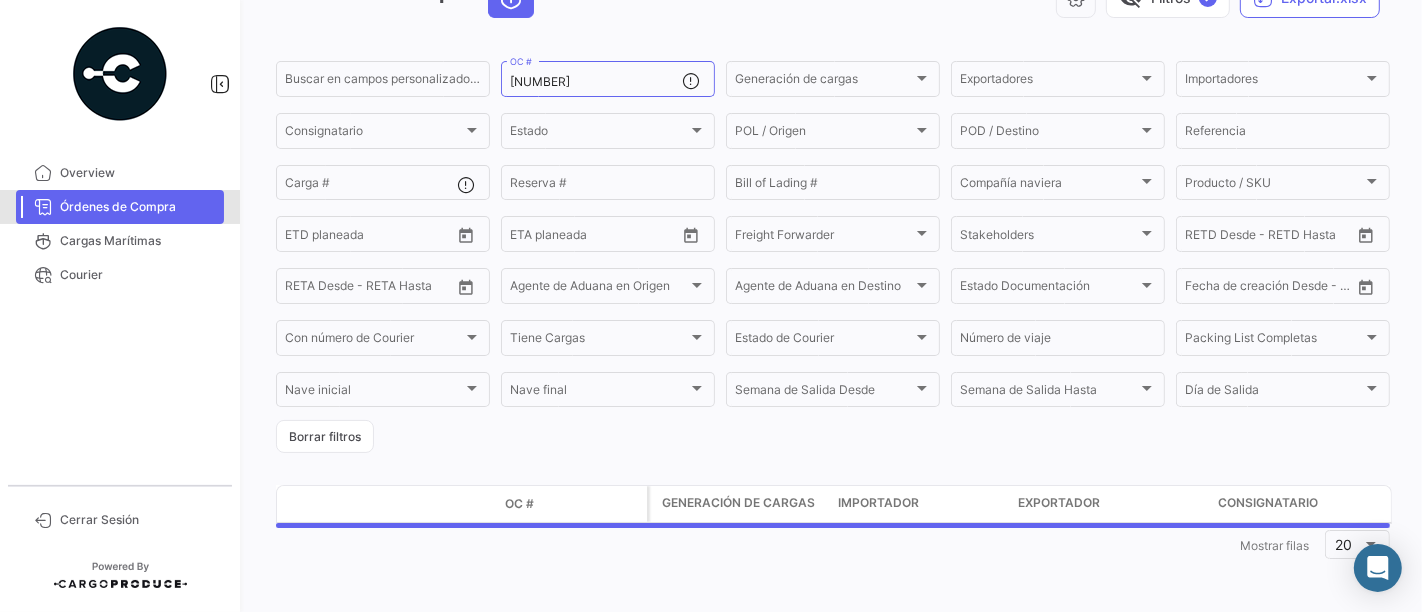 scroll, scrollTop: 0, scrollLeft: 0, axis: both 